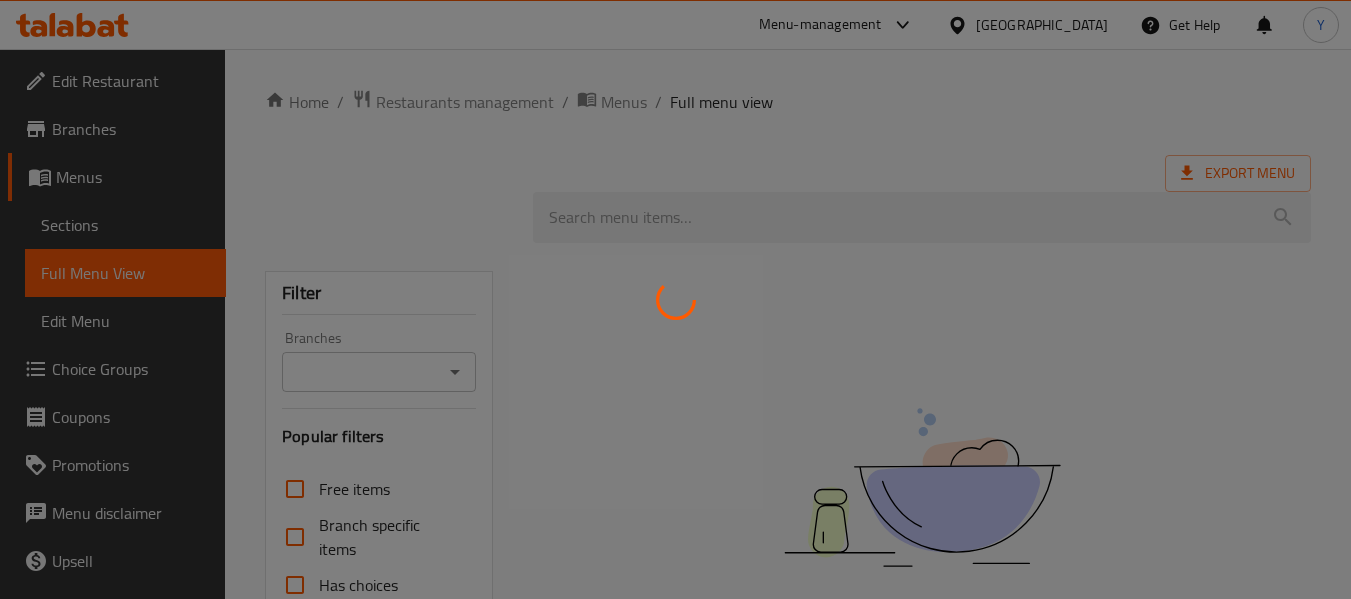 scroll, scrollTop: 0, scrollLeft: 0, axis: both 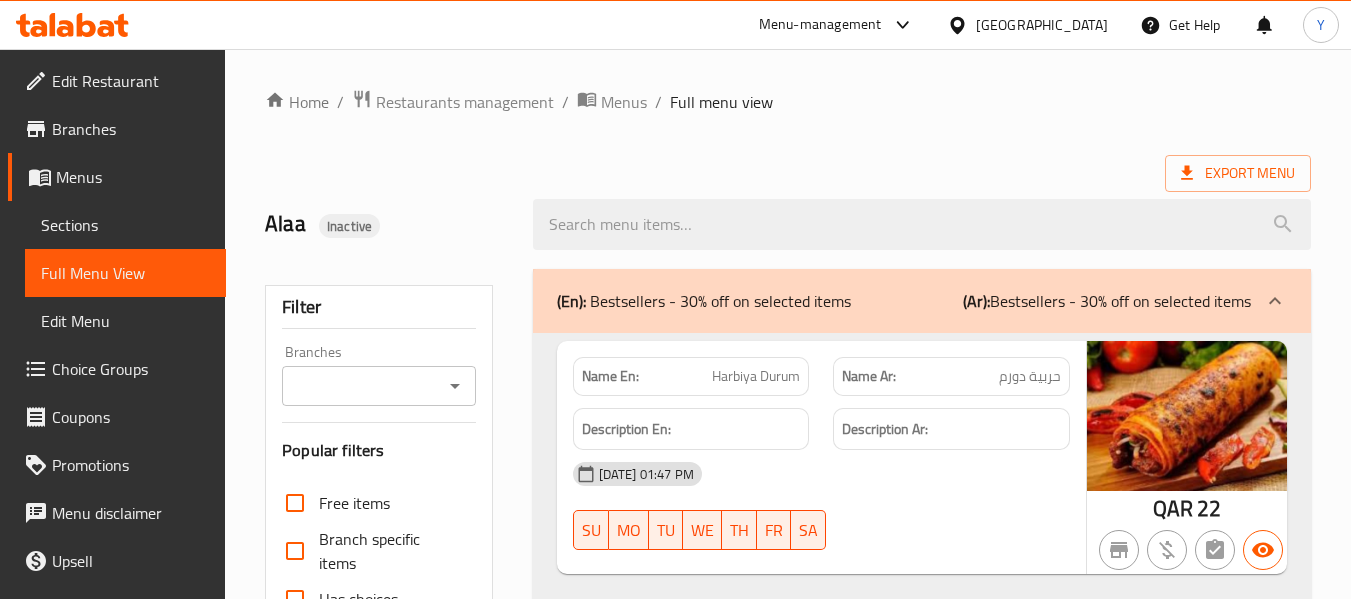 click on "Qatar" at bounding box center [1042, 25] 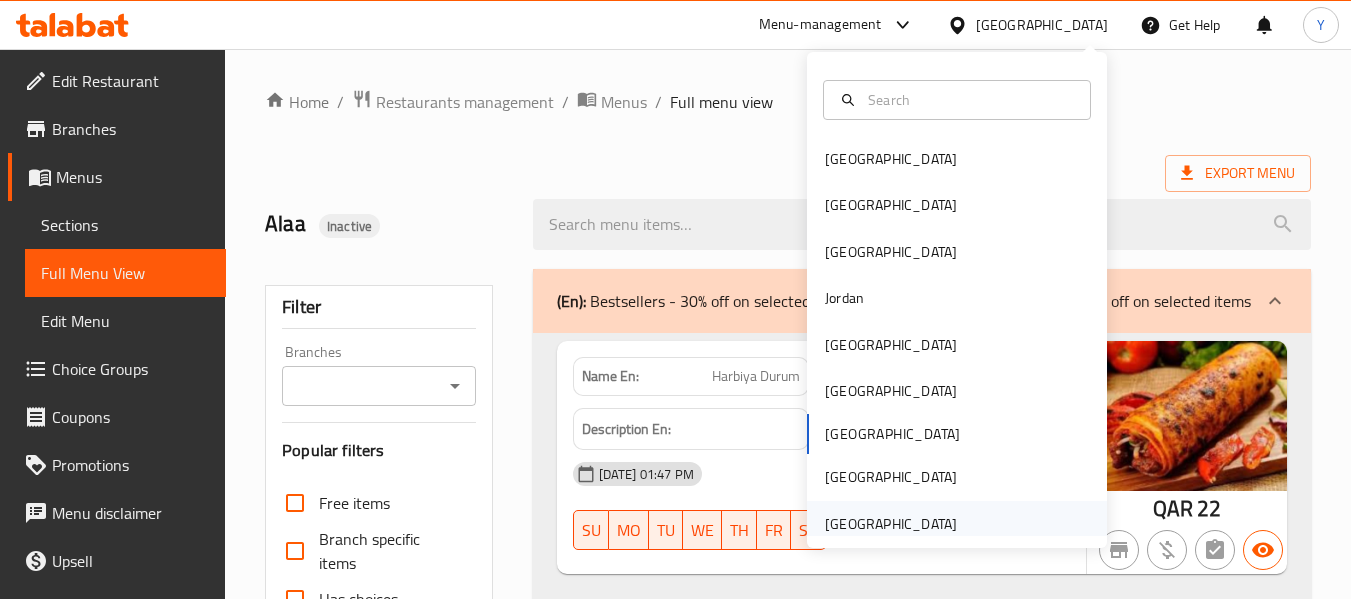 click on "[GEOGRAPHIC_DATA]" at bounding box center (891, 524) 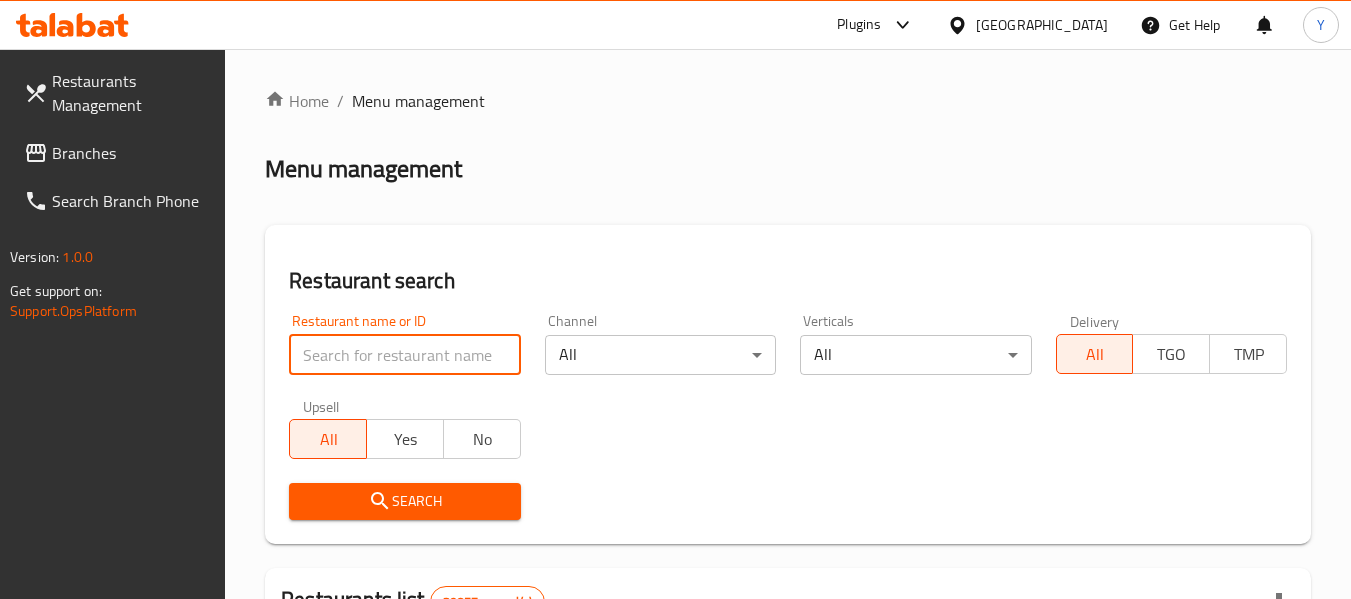 click at bounding box center [404, 355] 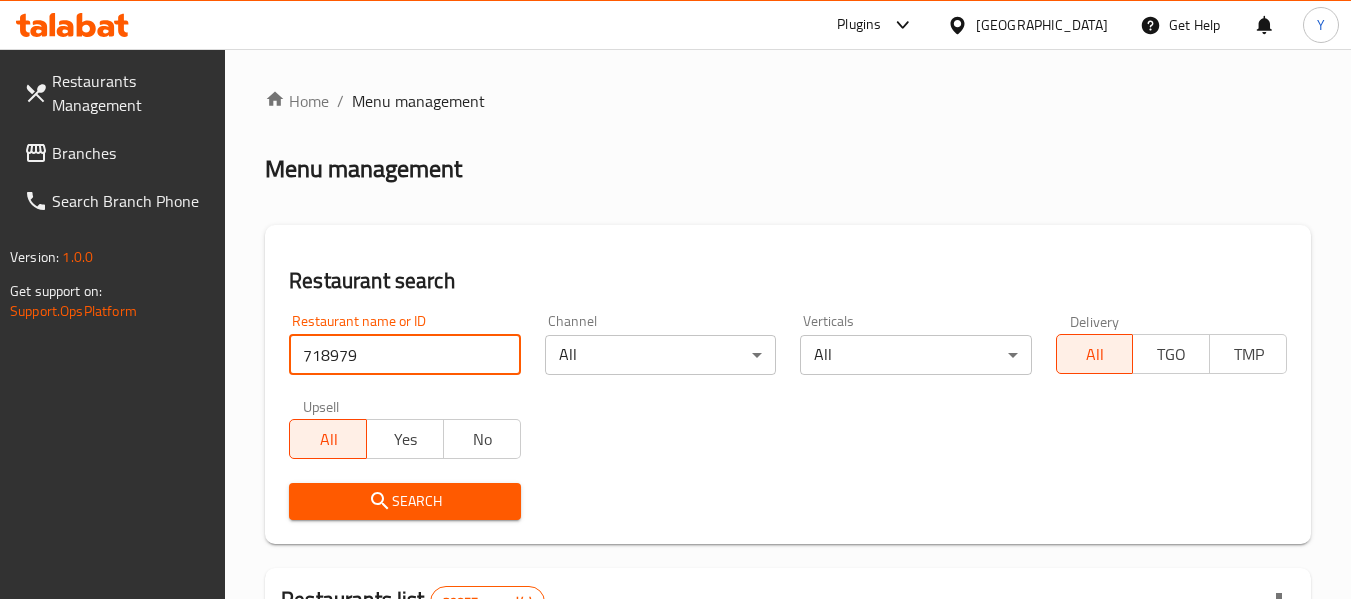 type on "718979" 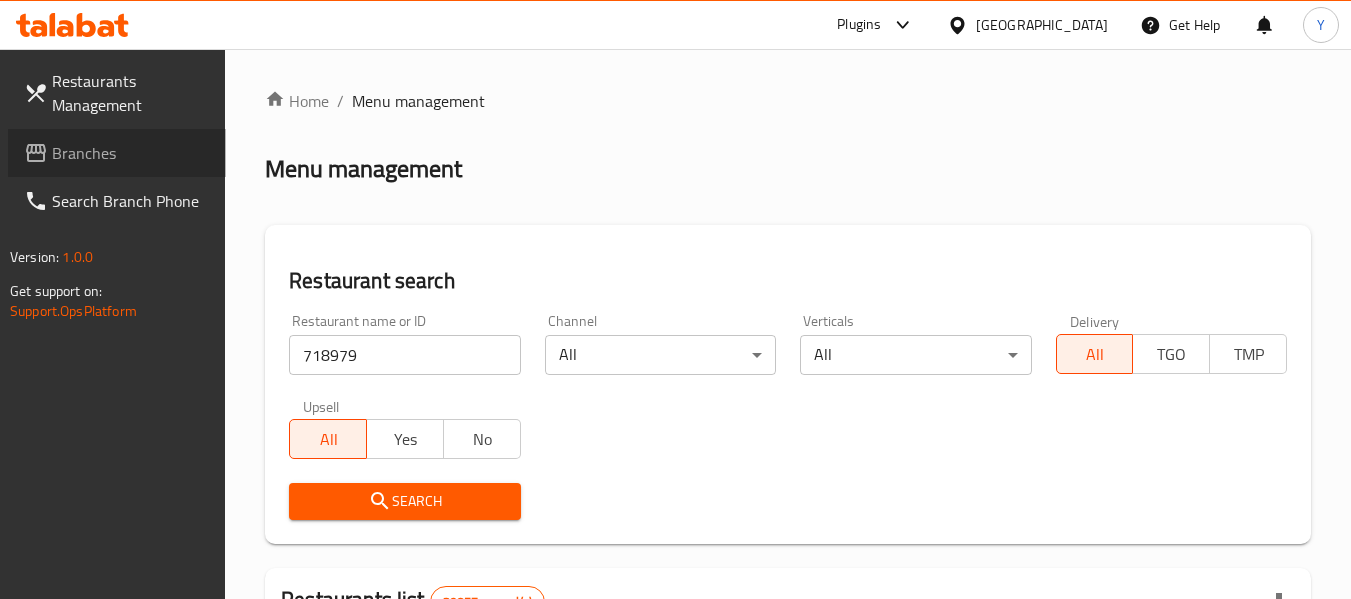 click on "Branches" at bounding box center (131, 153) 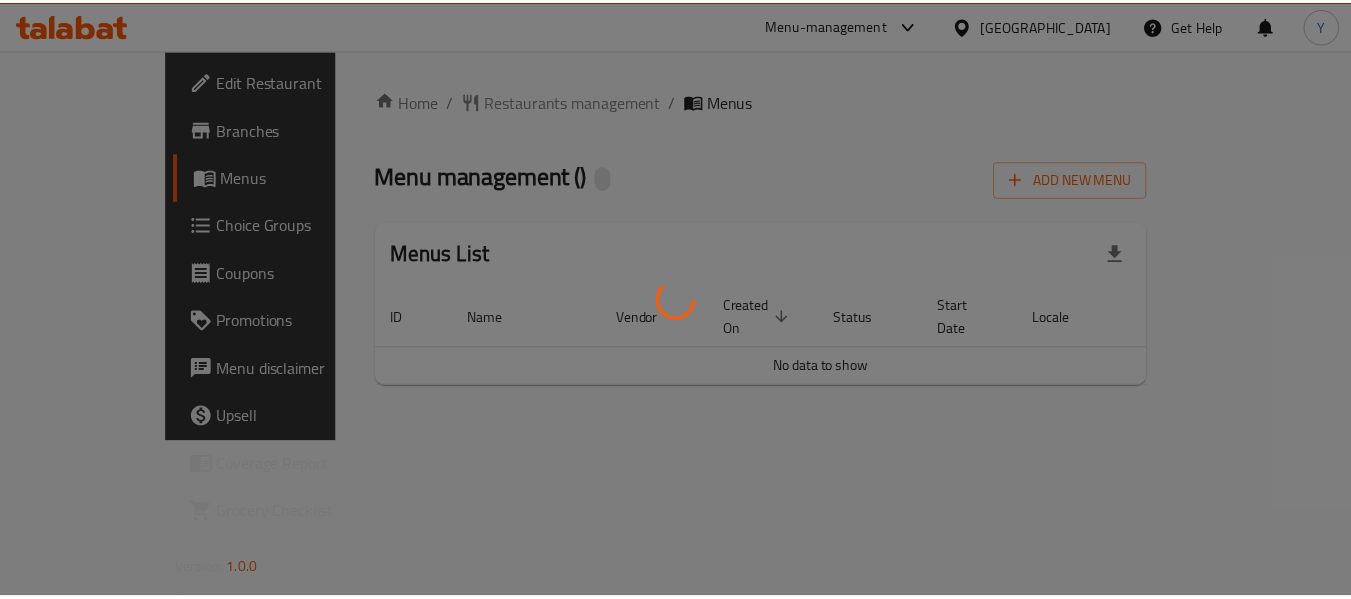 scroll, scrollTop: 0, scrollLeft: 0, axis: both 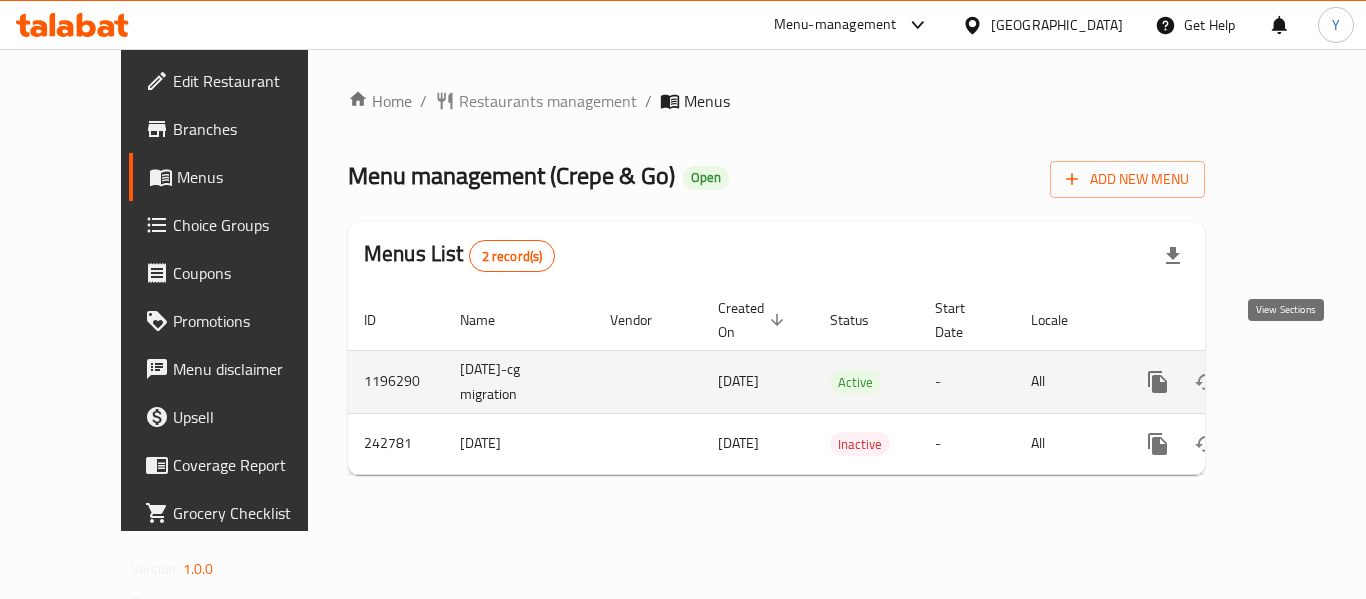 click 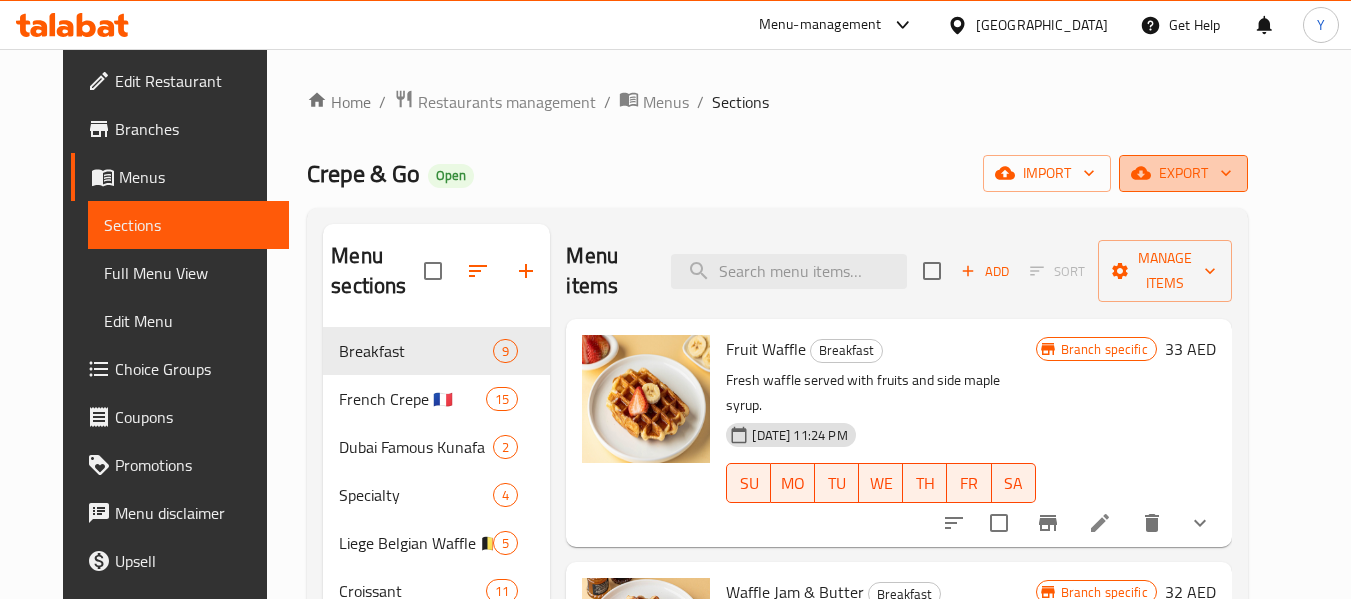 click on "export" at bounding box center [1183, 173] 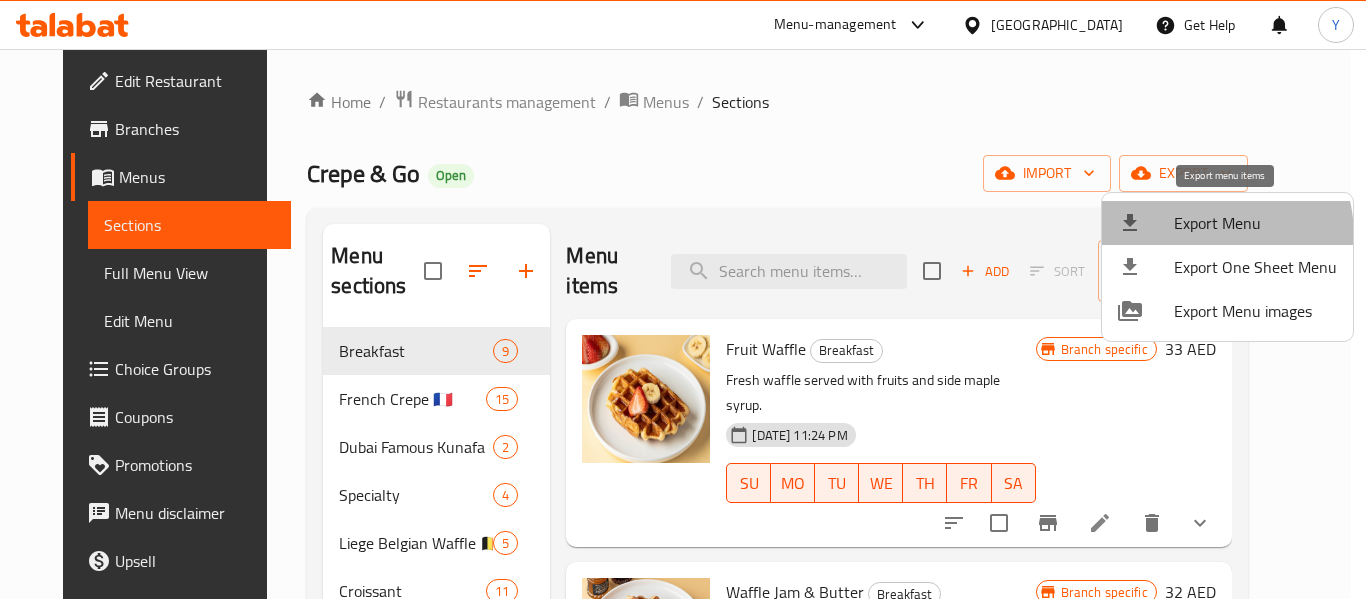 click on "Export Menu" at bounding box center [1255, 223] 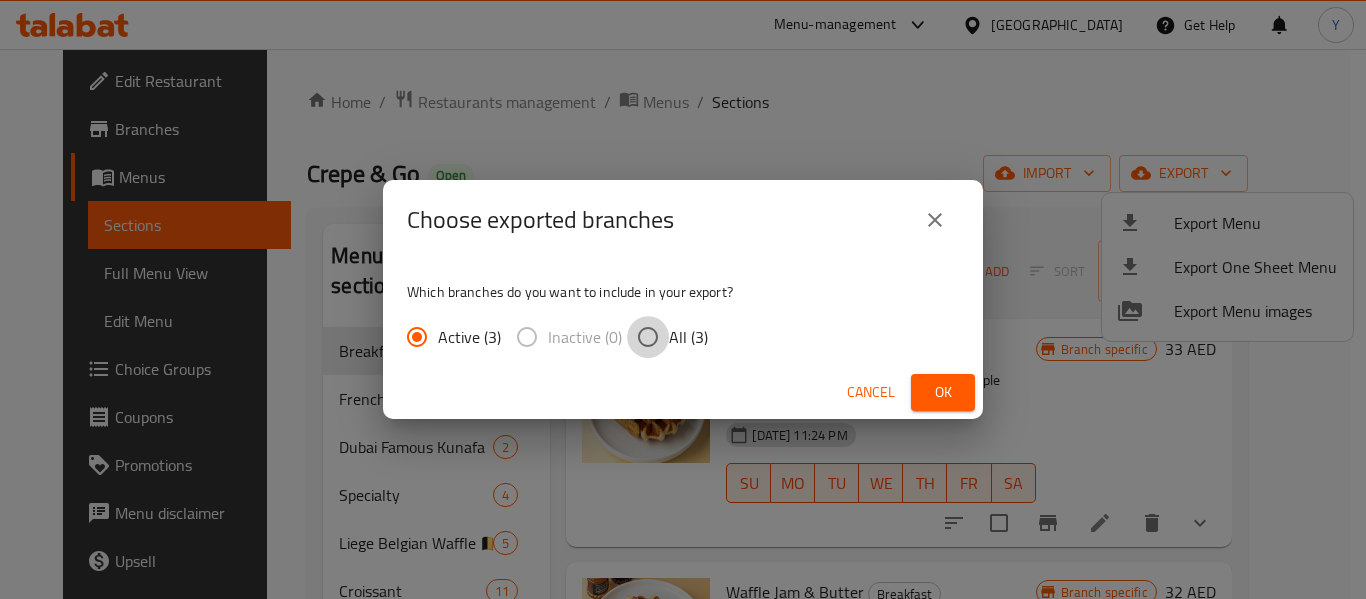 click on "All (3)" at bounding box center (648, 337) 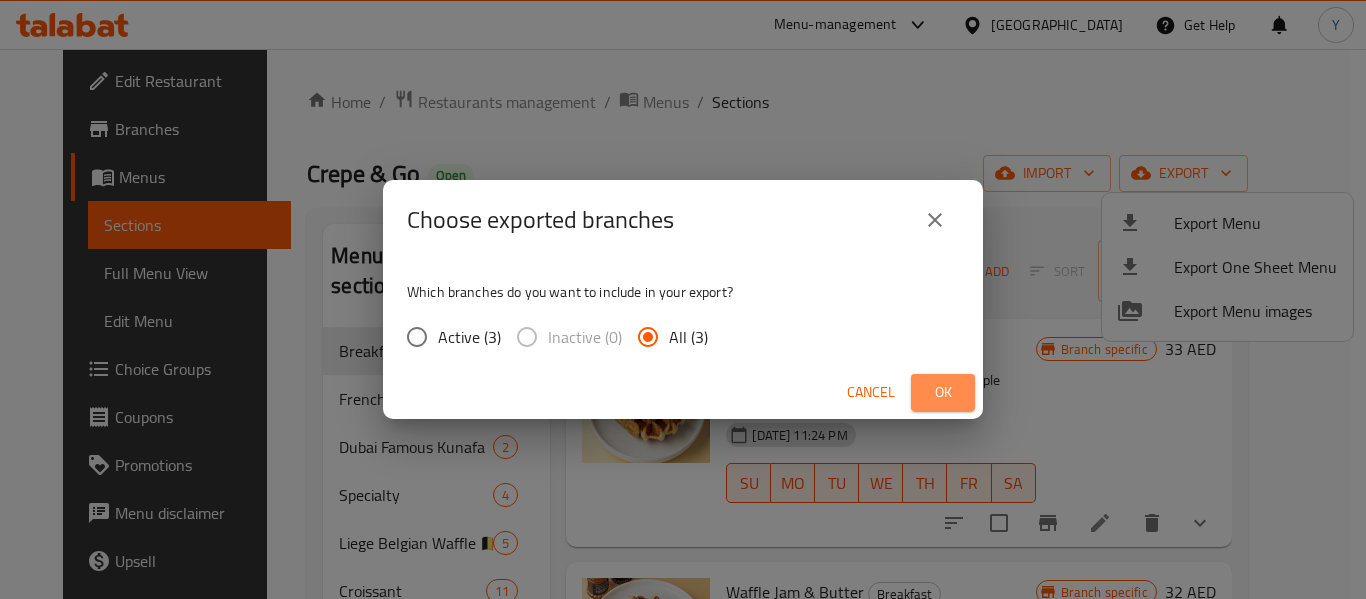 click on "Ok" at bounding box center [943, 392] 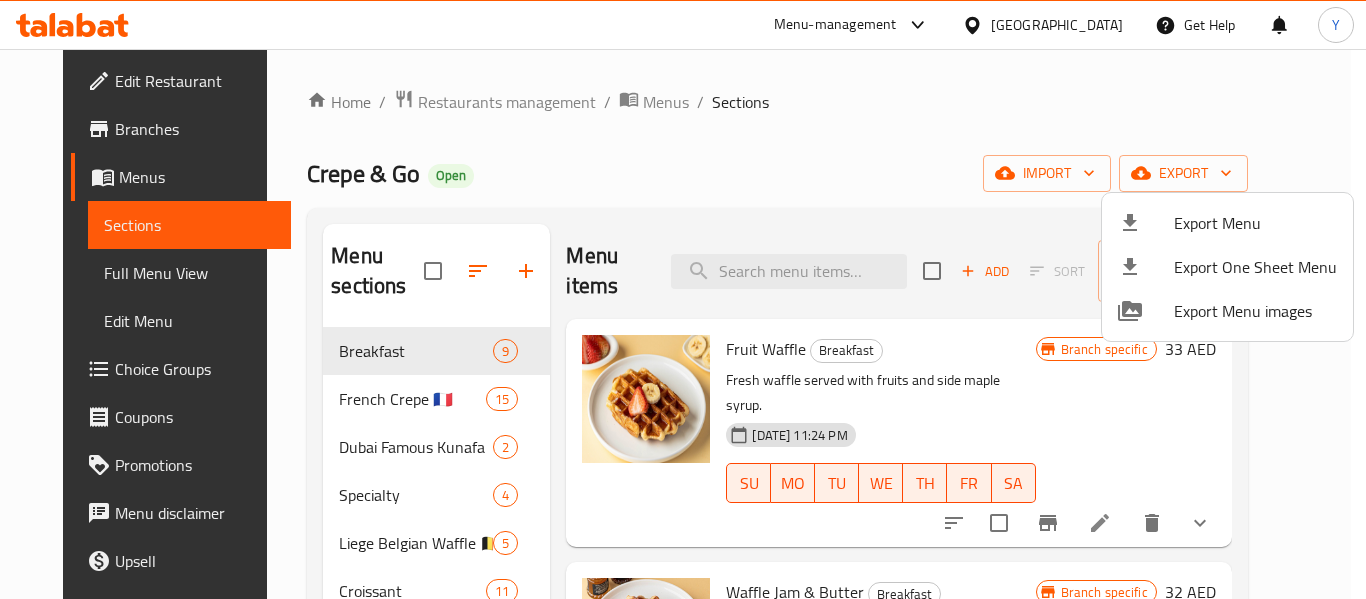 click at bounding box center (683, 299) 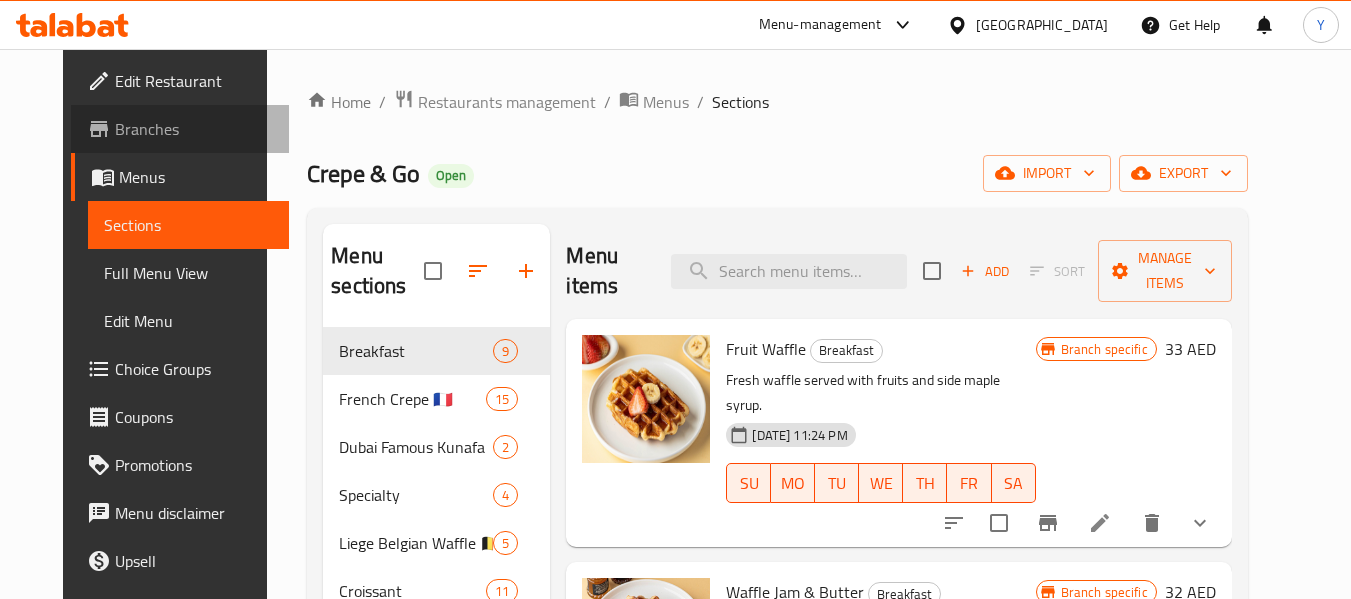 click on "Branches" at bounding box center (194, 129) 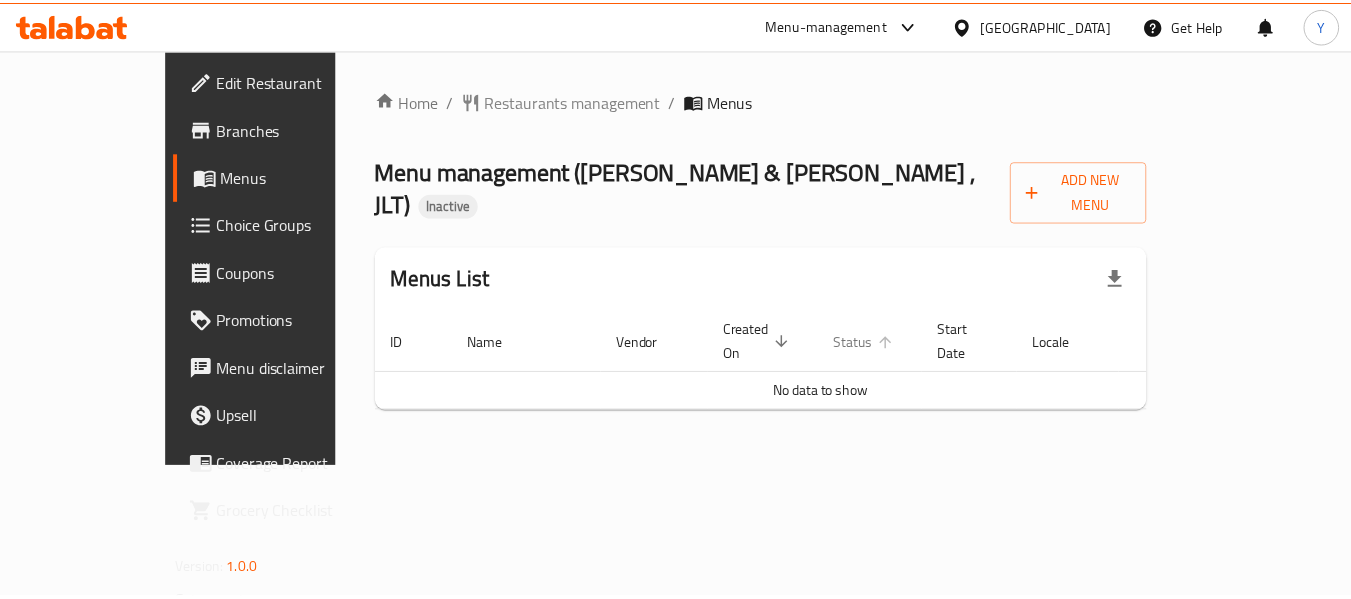 scroll, scrollTop: 0, scrollLeft: 0, axis: both 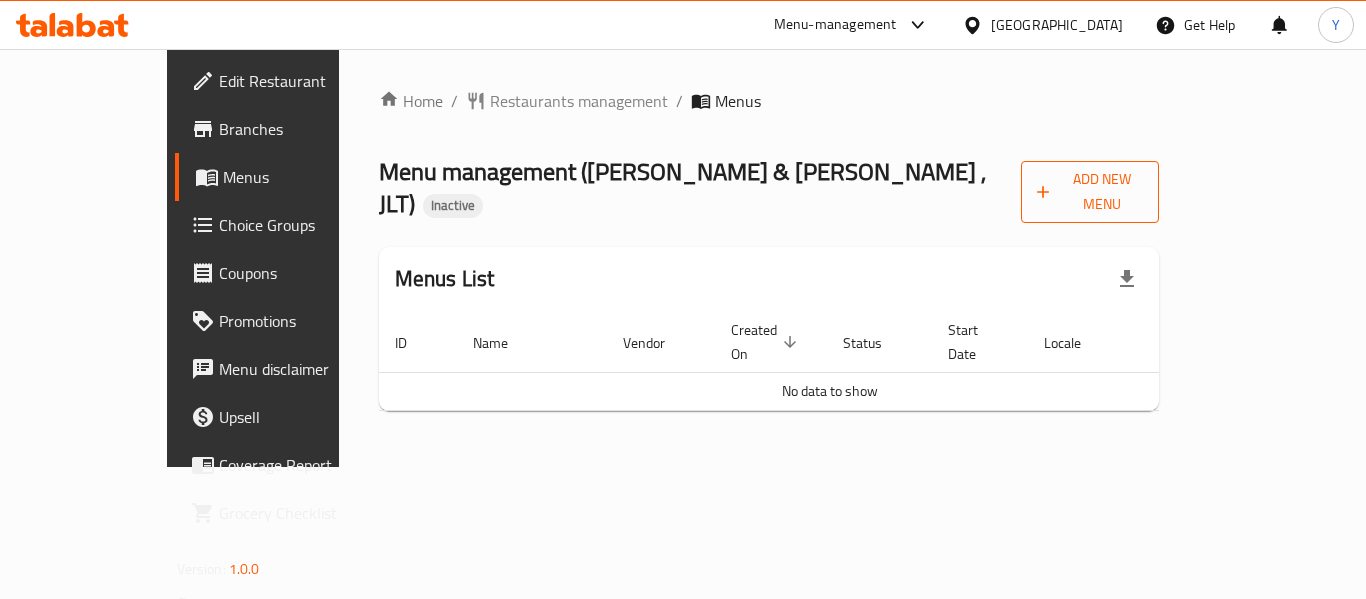 click on "Add New Menu" at bounding box center (1090, 192) 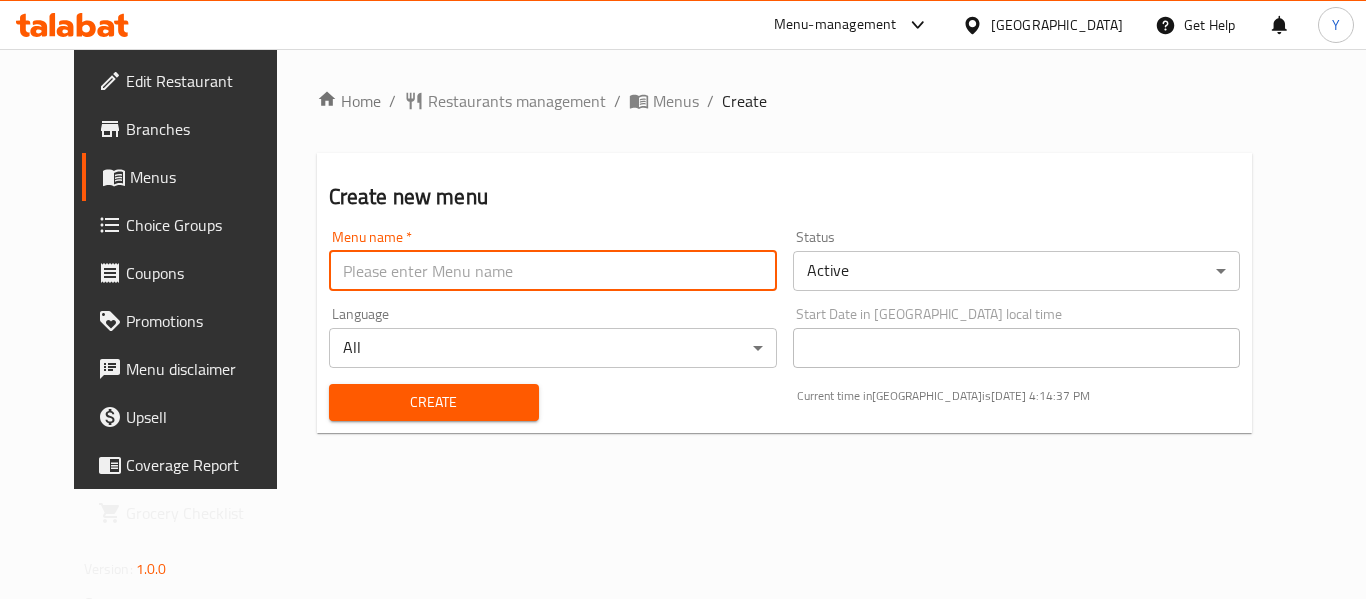 click at bounding box center (553, 271) 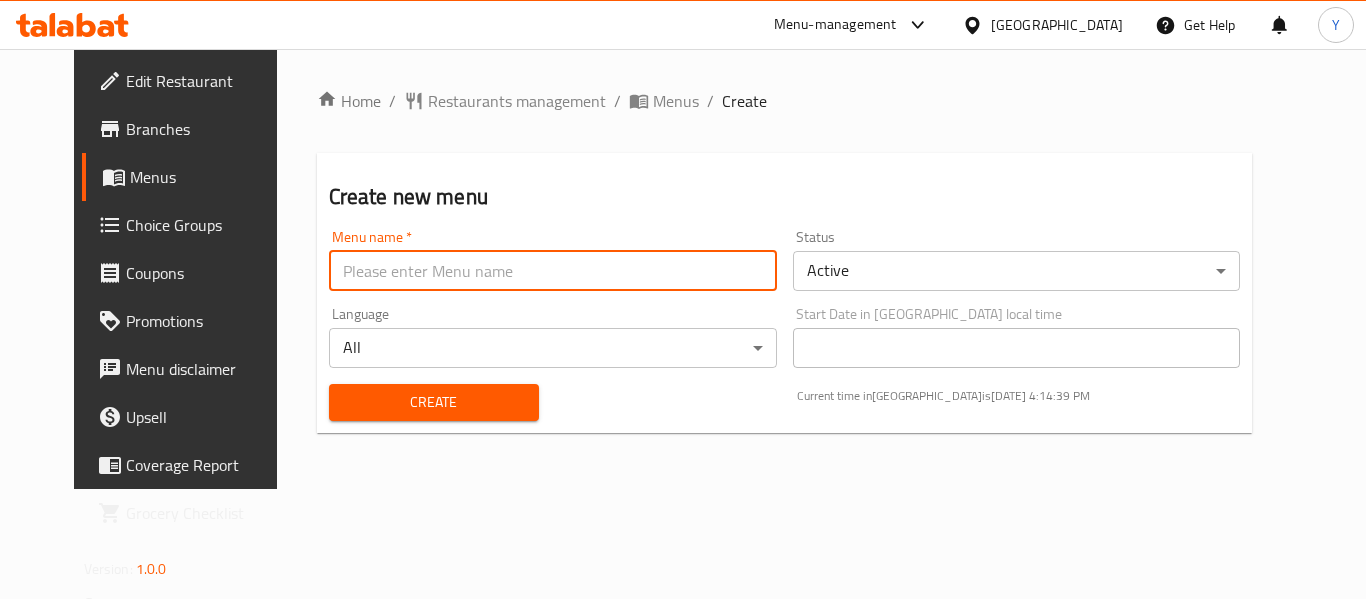 type on "neww" 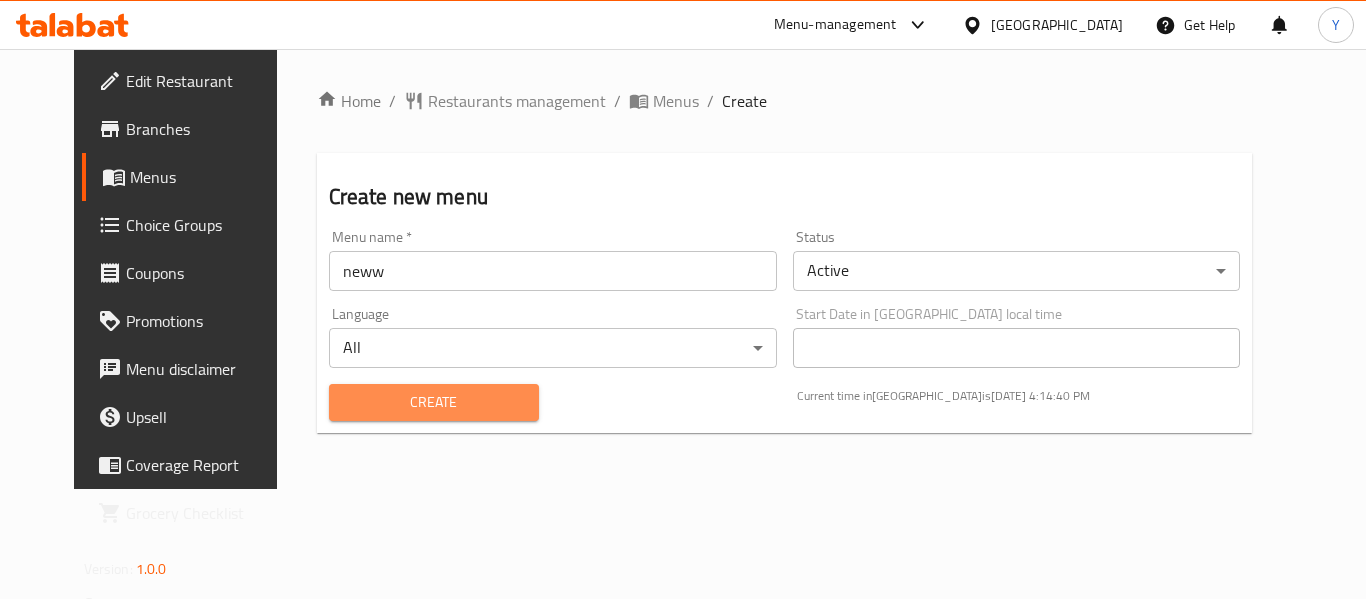 click on "Create" at bounding box center [434, 402] 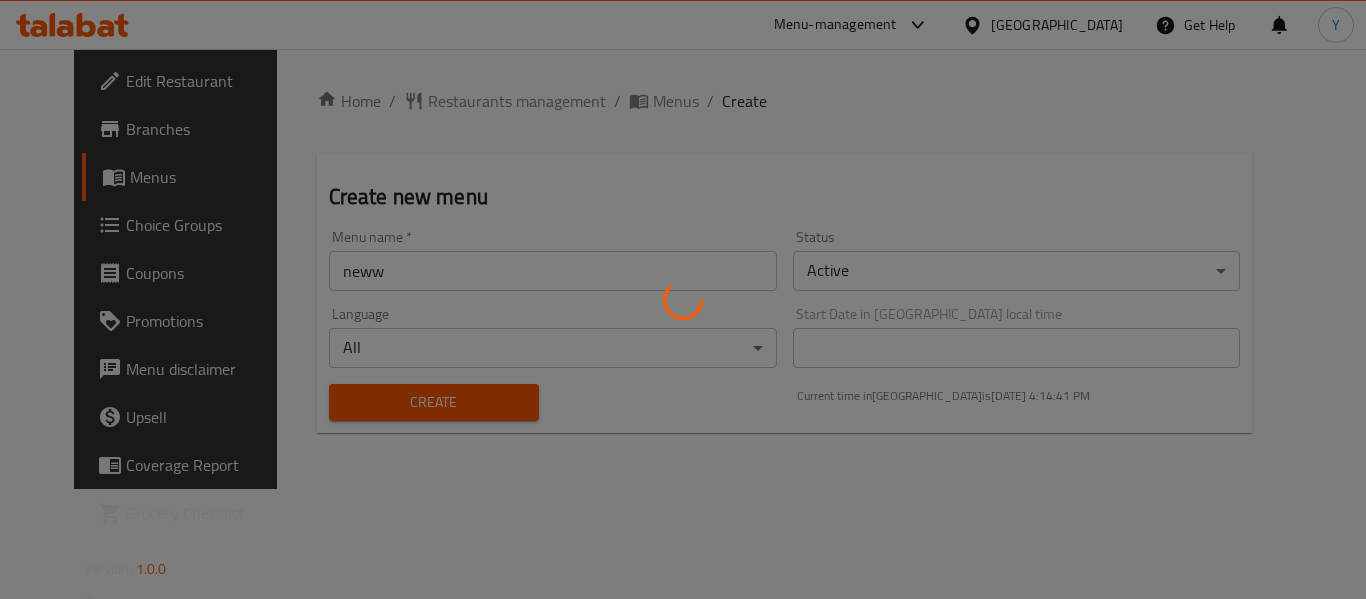type 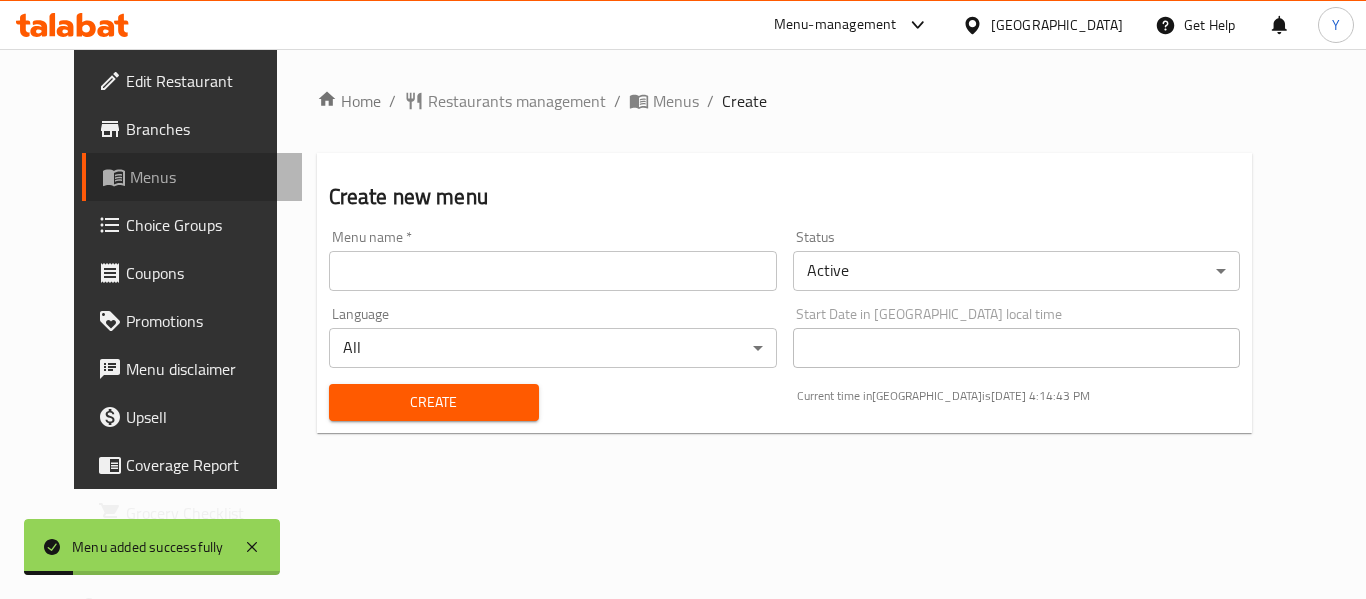 click on "Menus" at bounding box center [208, 177] 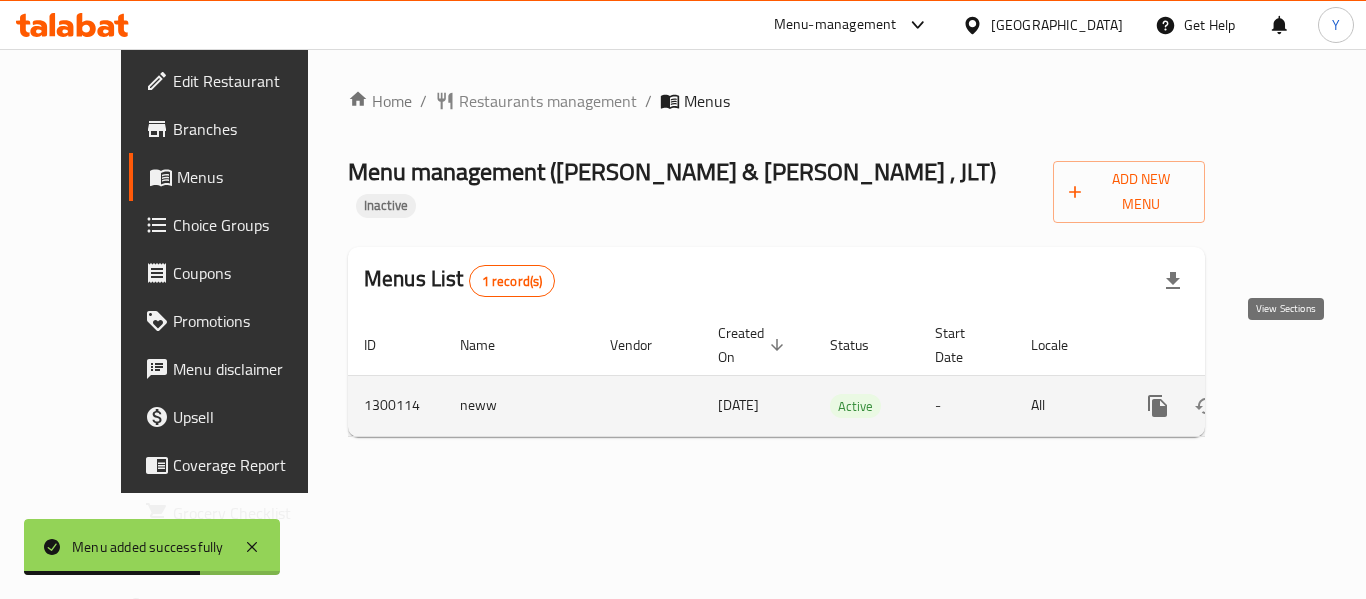 click 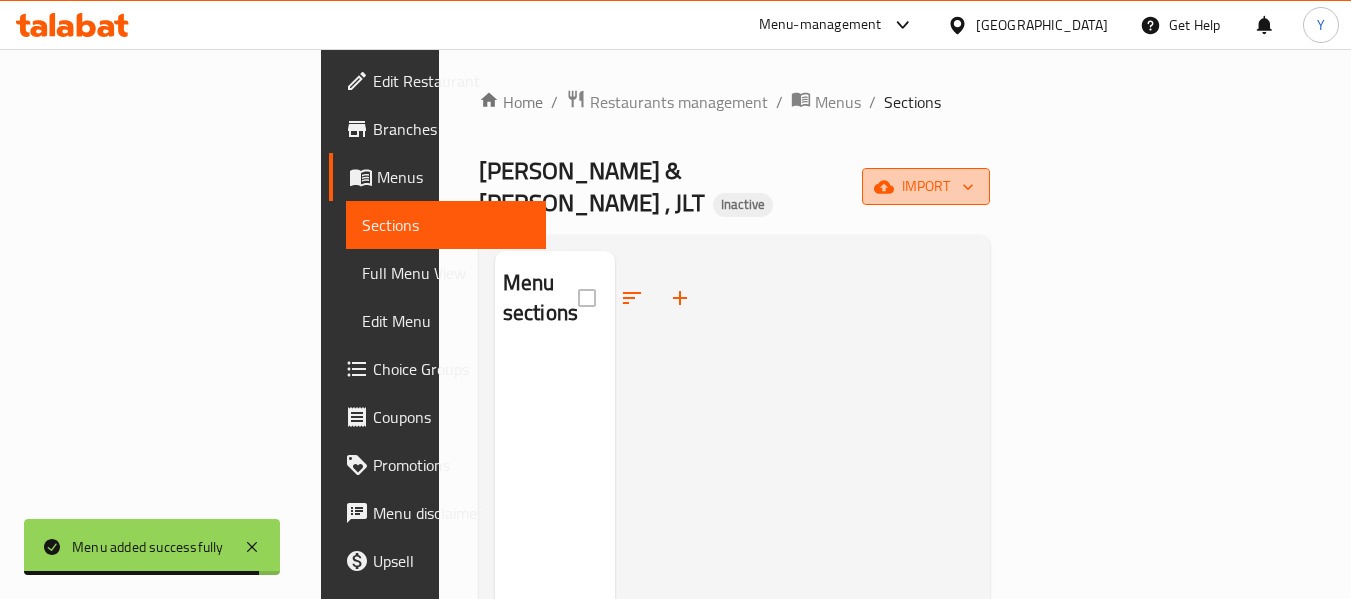 click on "import" at bounding box center [926, 186] 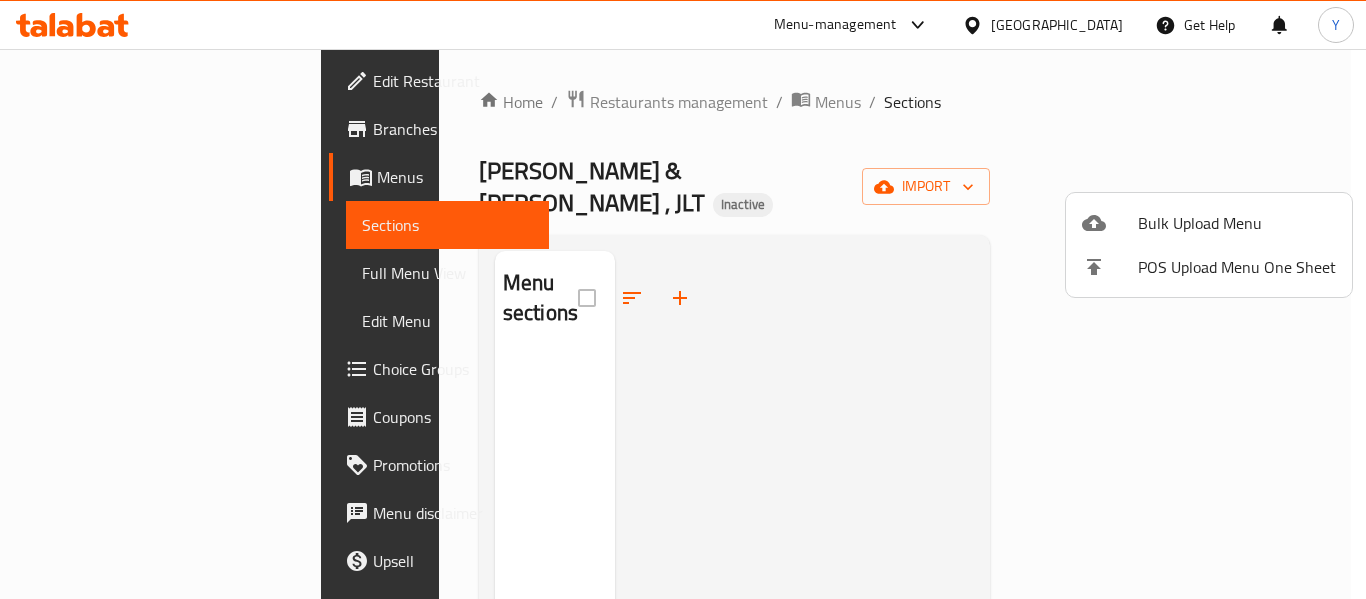 click at bounding box center [683, 299] 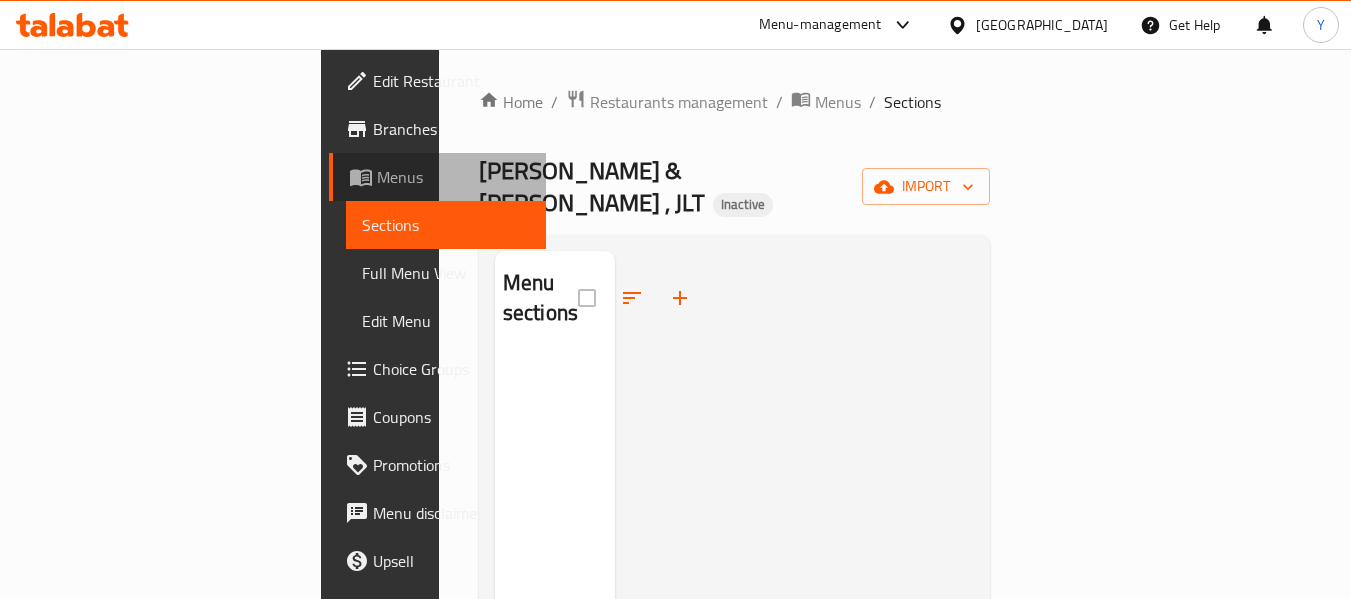 click on "Menus" at bounding box center (438, 177) 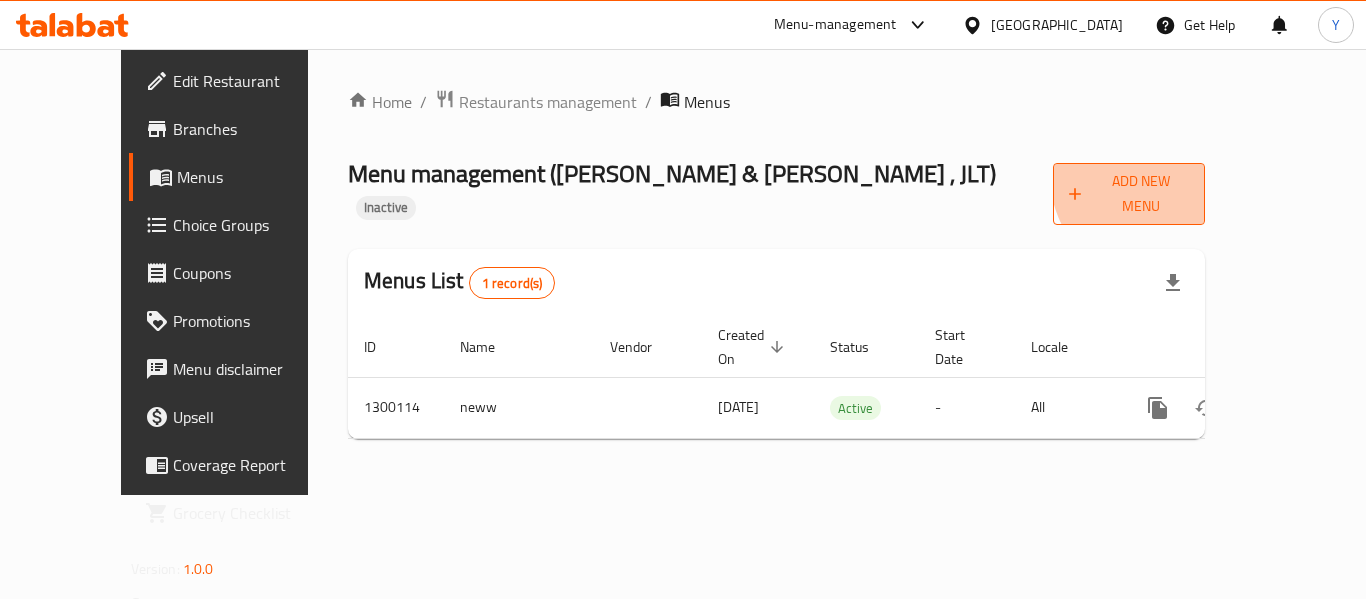 click on "Add New Menu" at bounding box center (1129, 194) 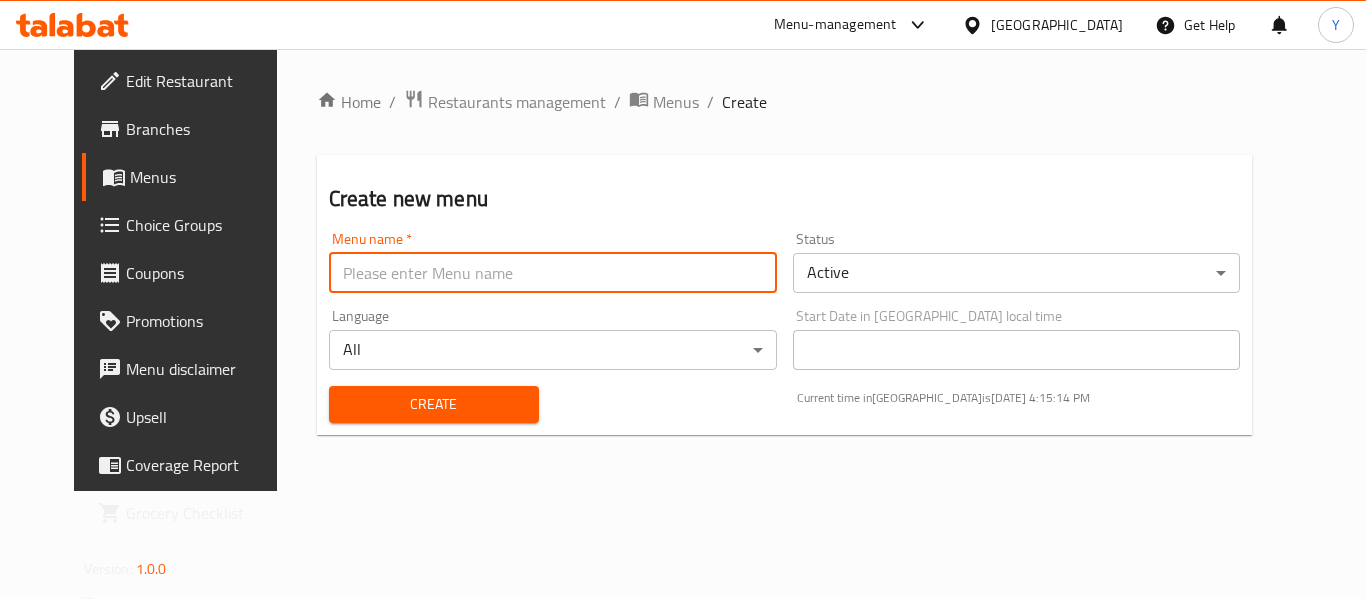 click at bounding box center (553, 273) 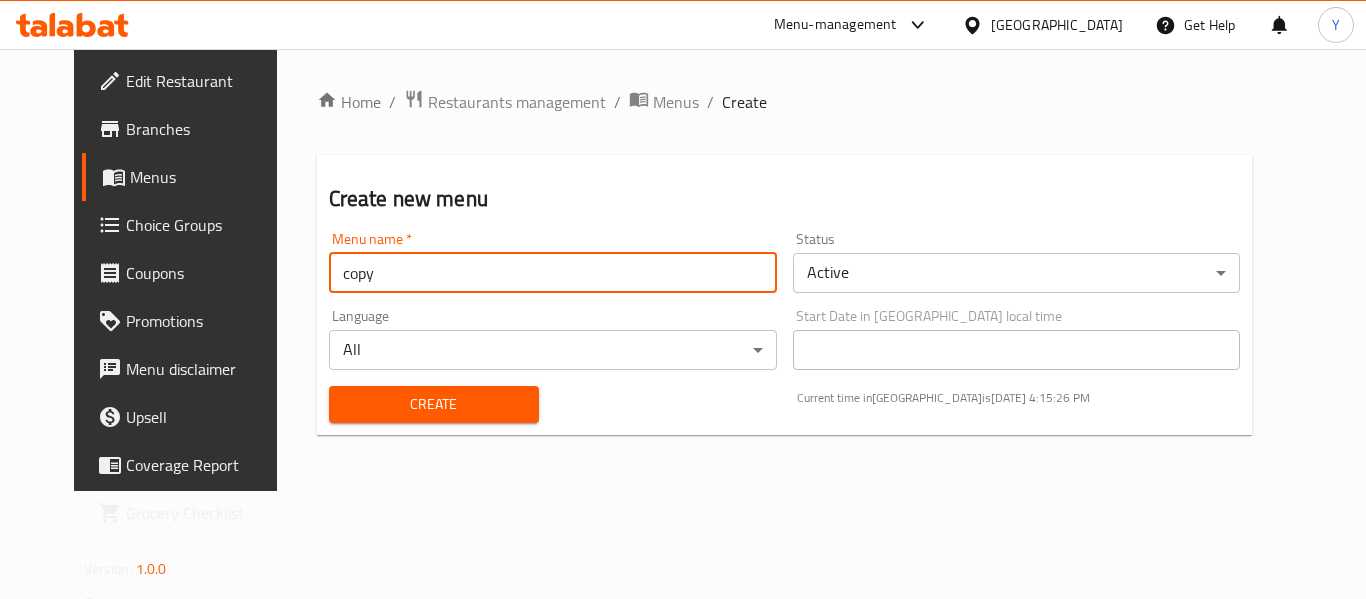 type on "copy" 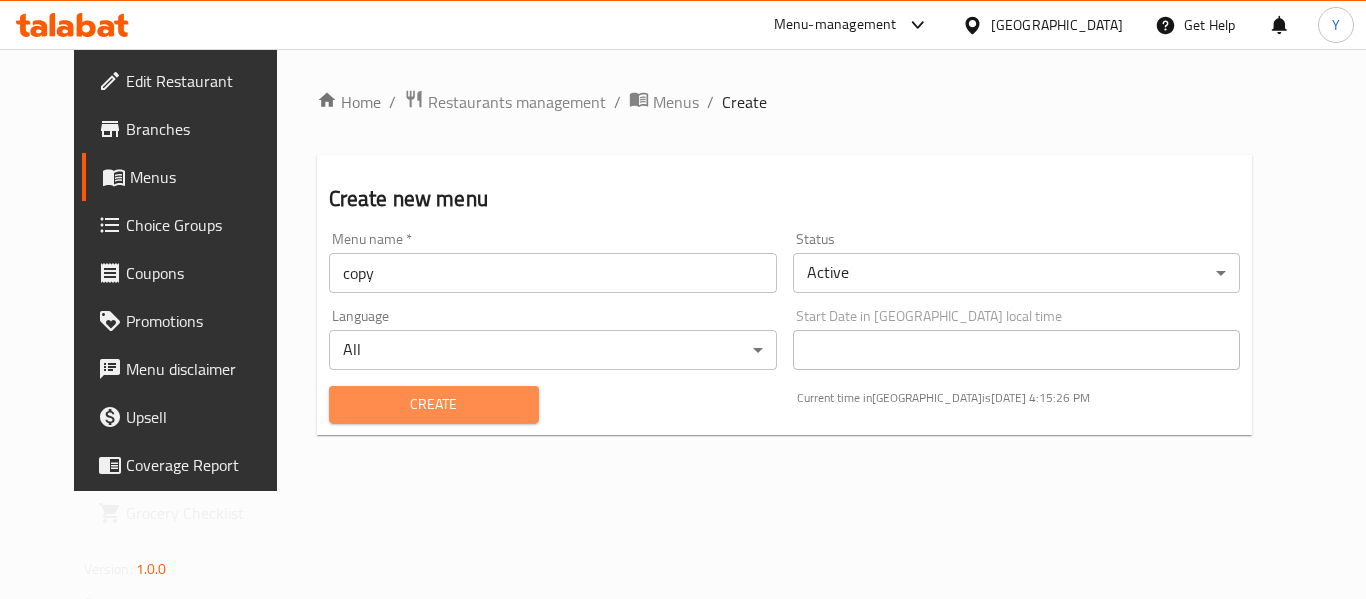 click on "Create" at bounding box center [434, 404] 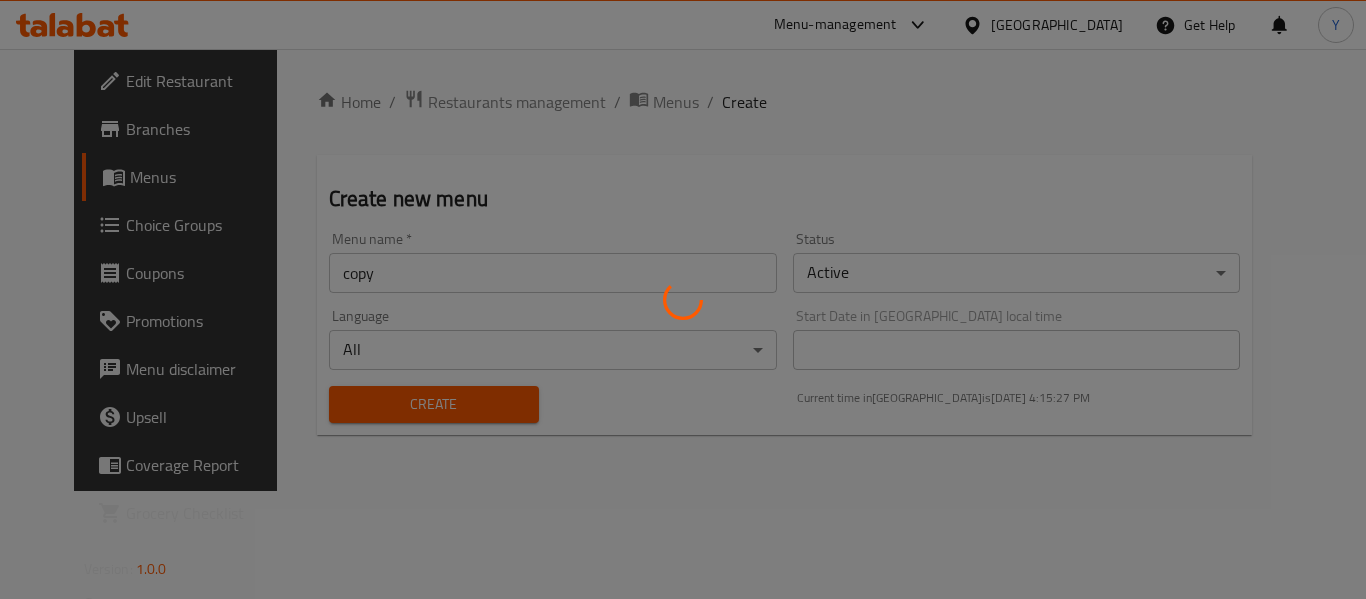 type 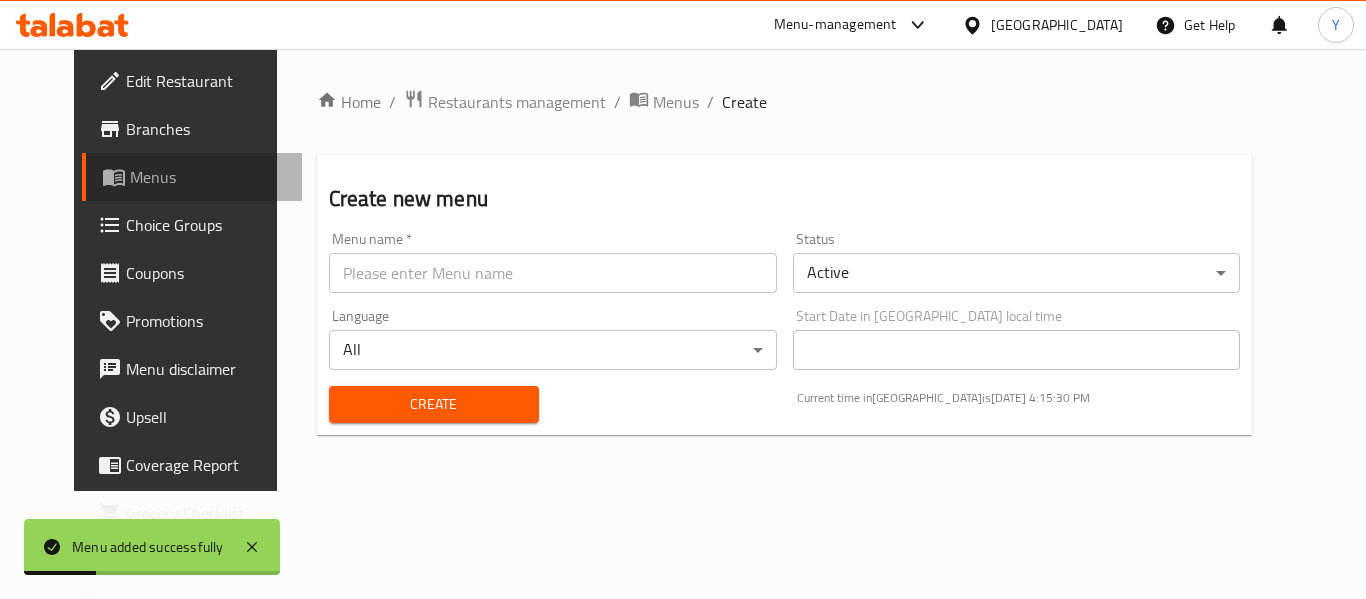 click on "Menus" at bounding box center [208, 177] 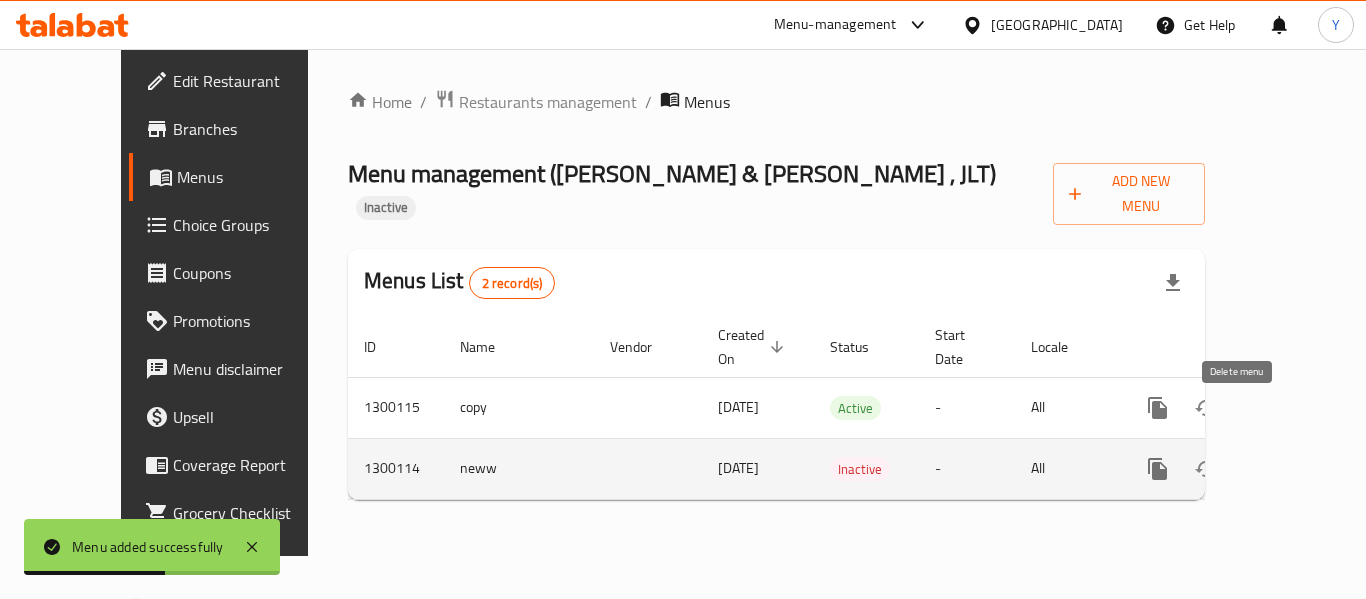 click 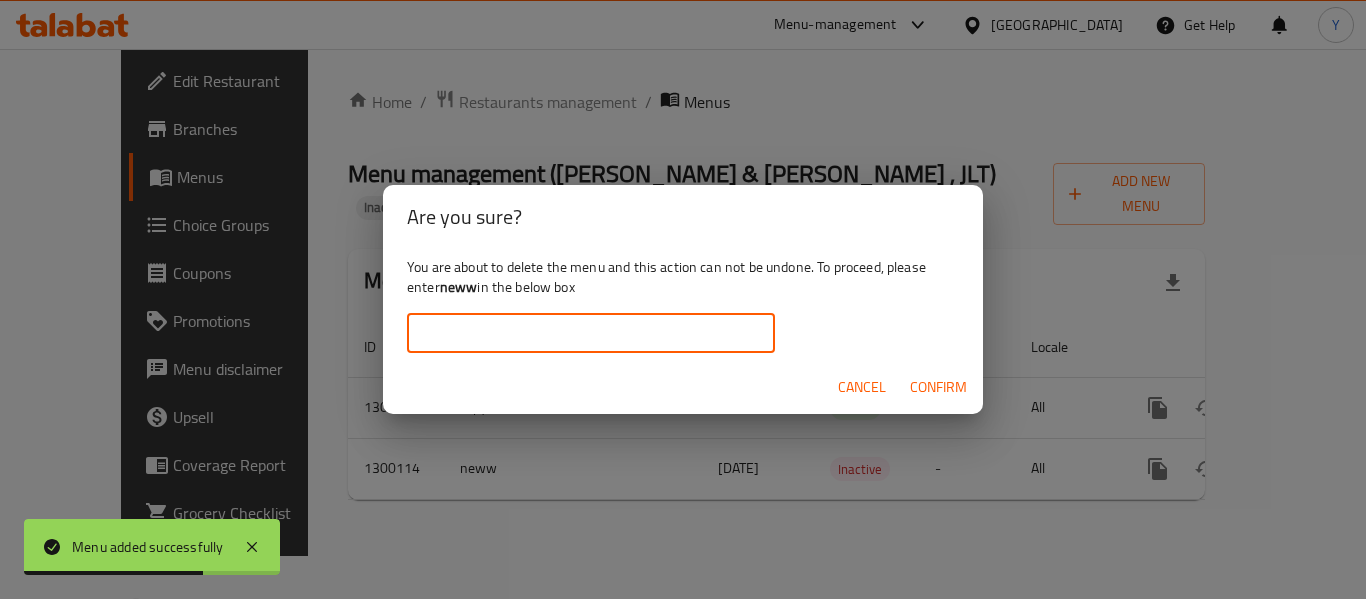click at bounding box center [591, 333] 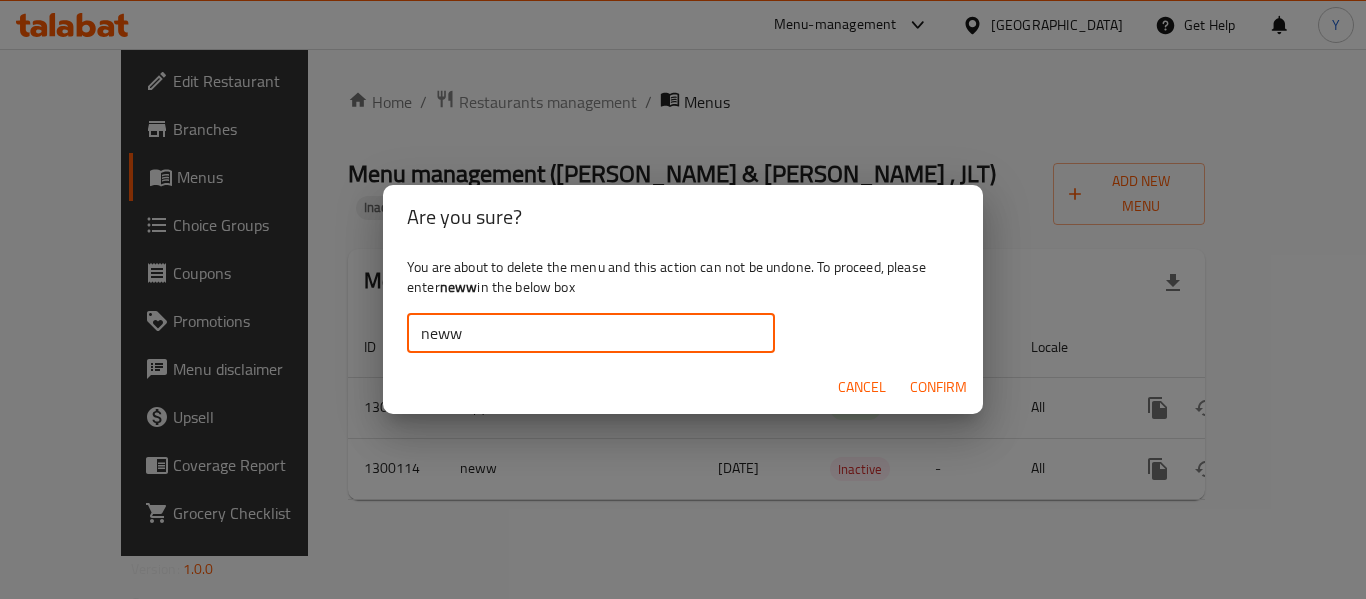 type on "neww" 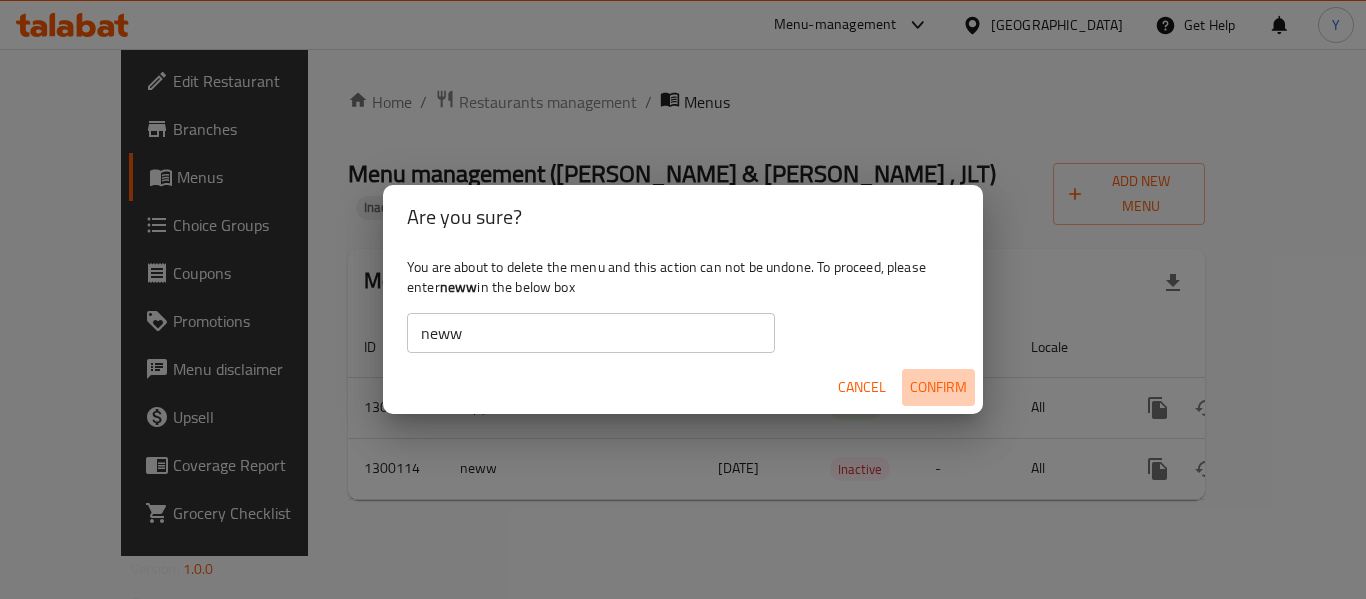 click on "Confirm" at bounding box center [938, 387] 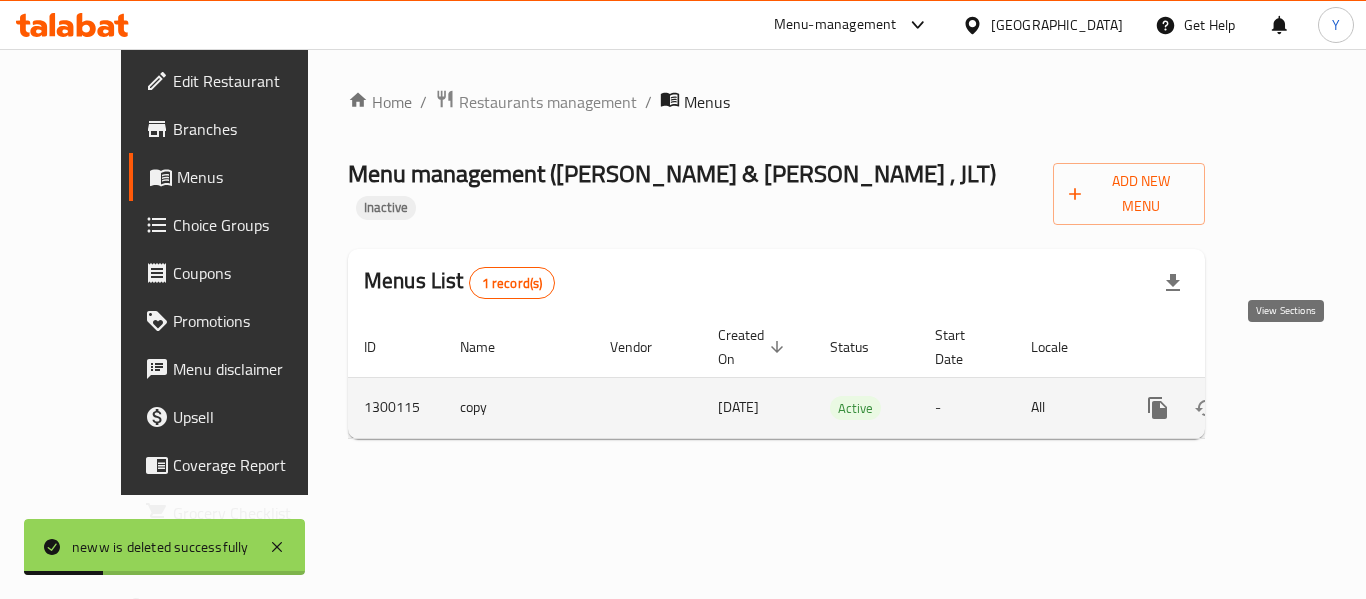 click 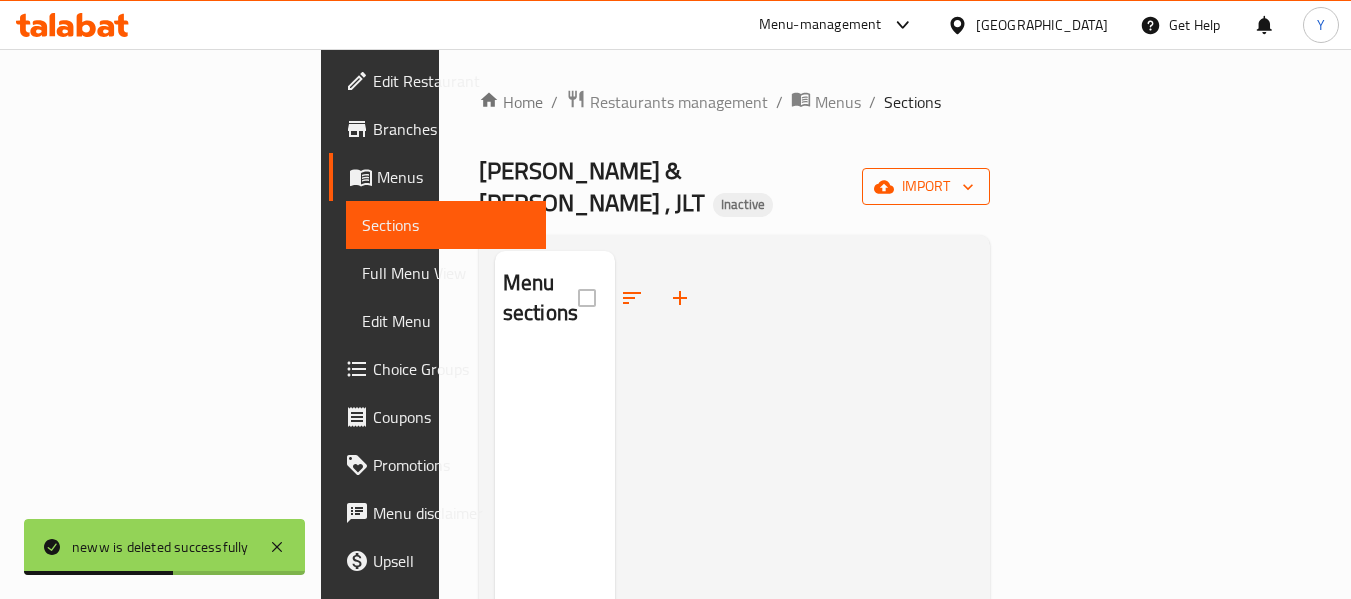 drag, startPoint x: 1250, startPoint y: 153, endPoint x: 1256, endPoint y: 175, distance: 22.803509 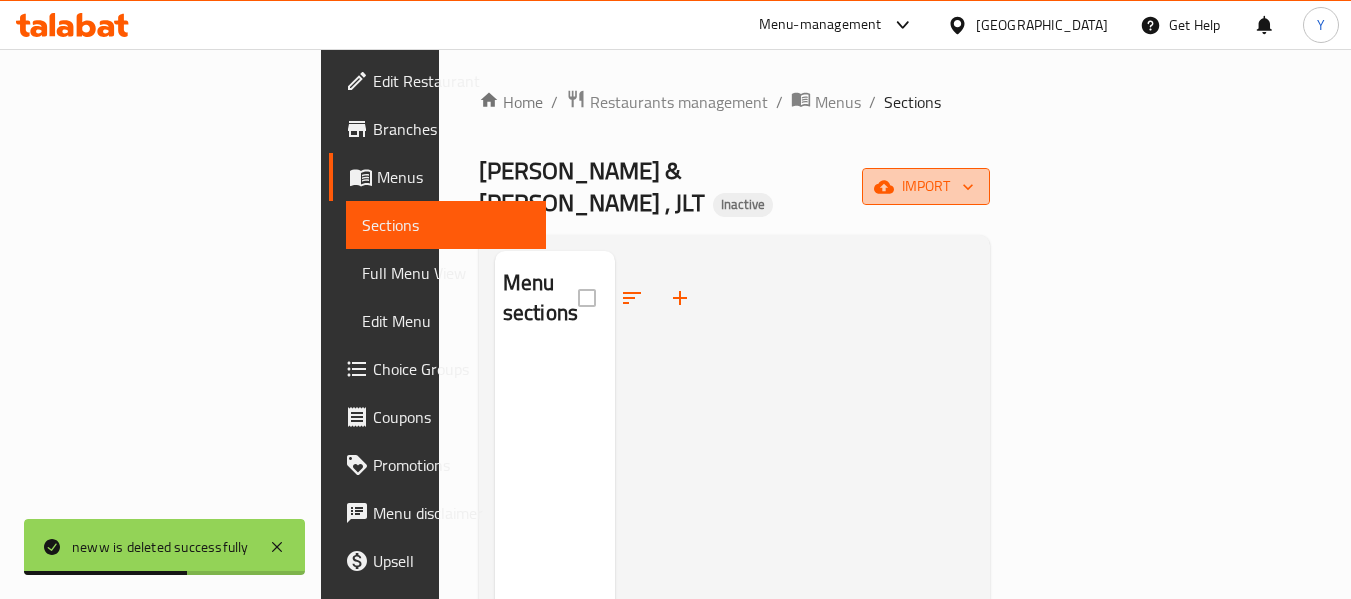 click on "import" at bounding box center (926, 186) 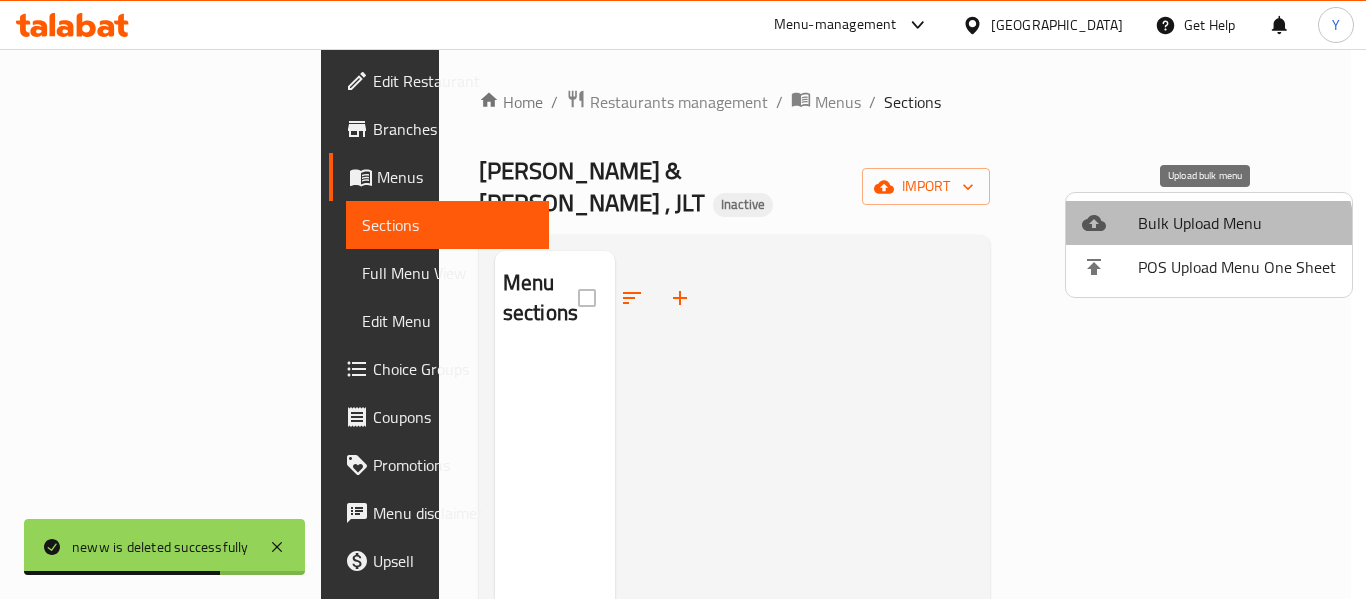 click on "Bulk Upload Menu" at bounding box center [1209, 223] 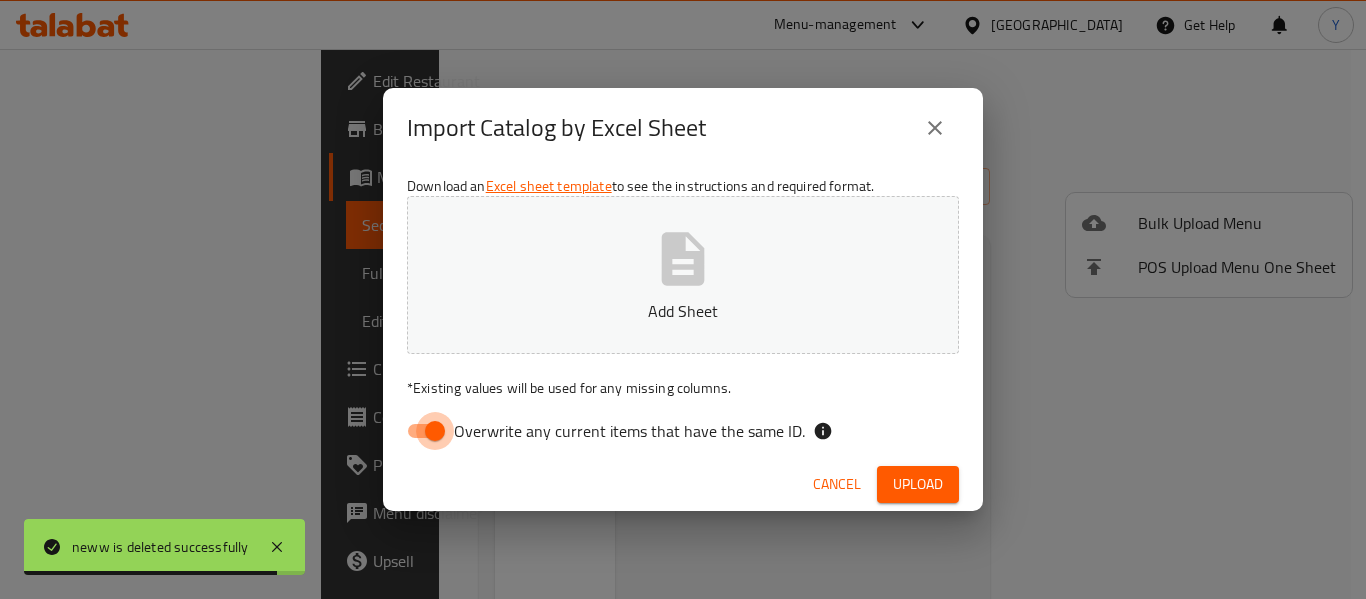 click on "Overwrite any current items that have the same ID." at bounding box center (435, 431) 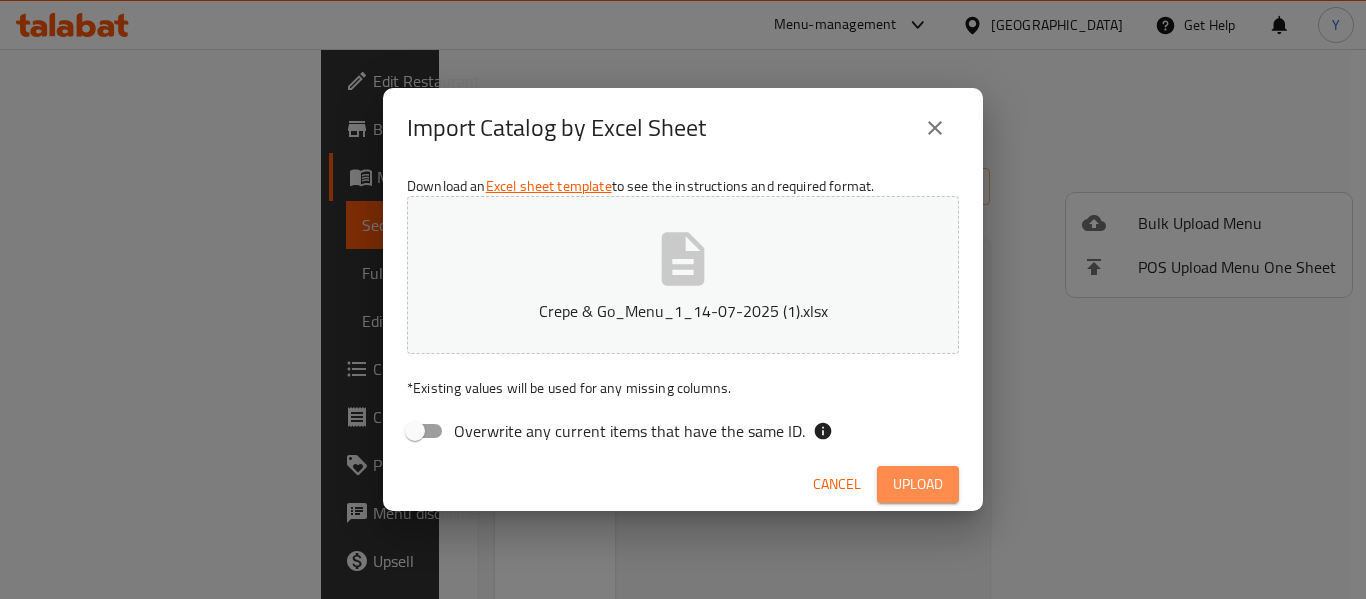click on "Upload" at bounding box center (918, 484) 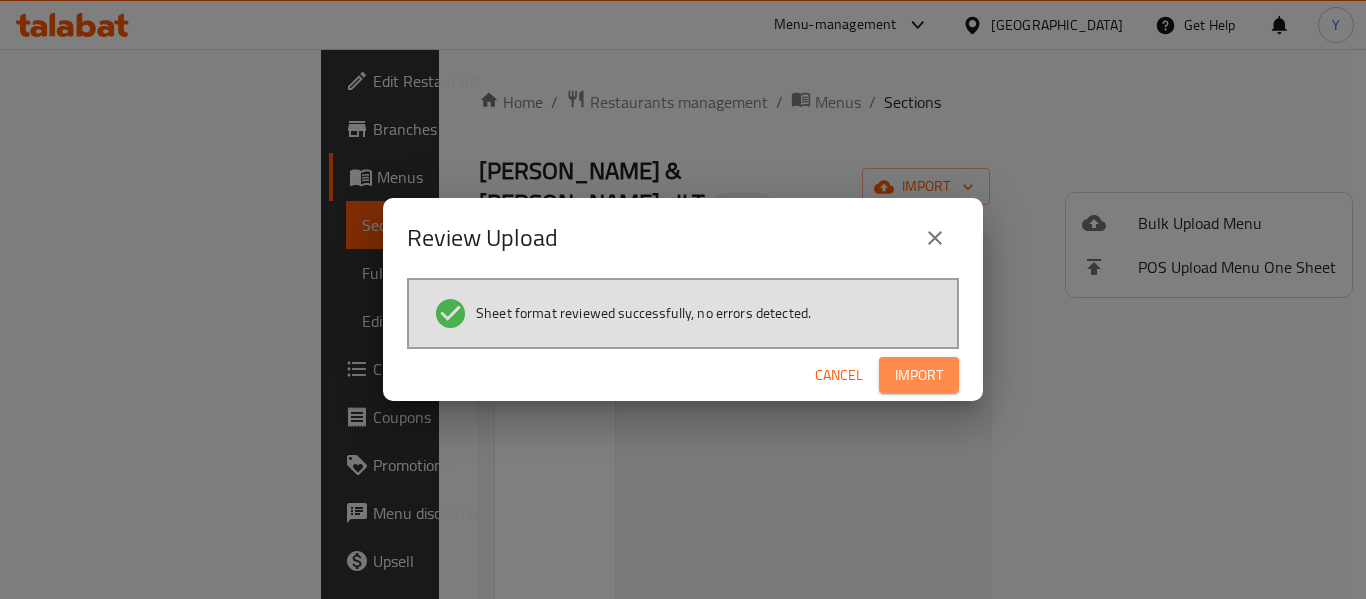 click on "Import" at bounding box center (919, 375) 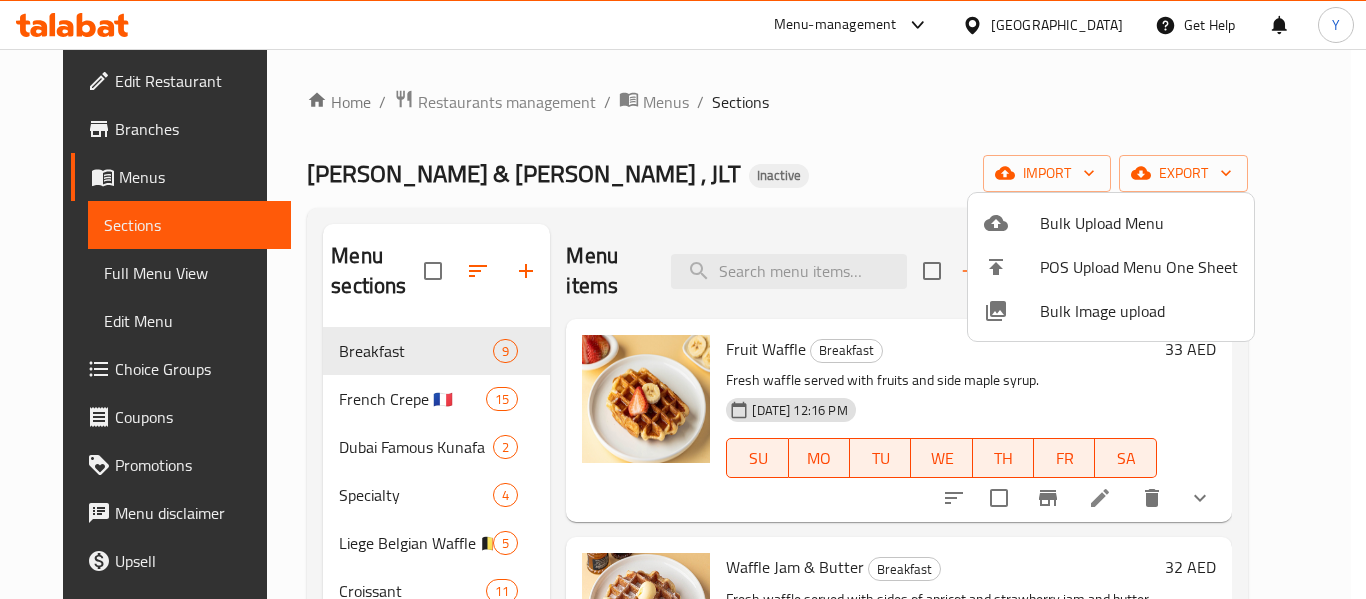 click at bounding box center (683, 299) 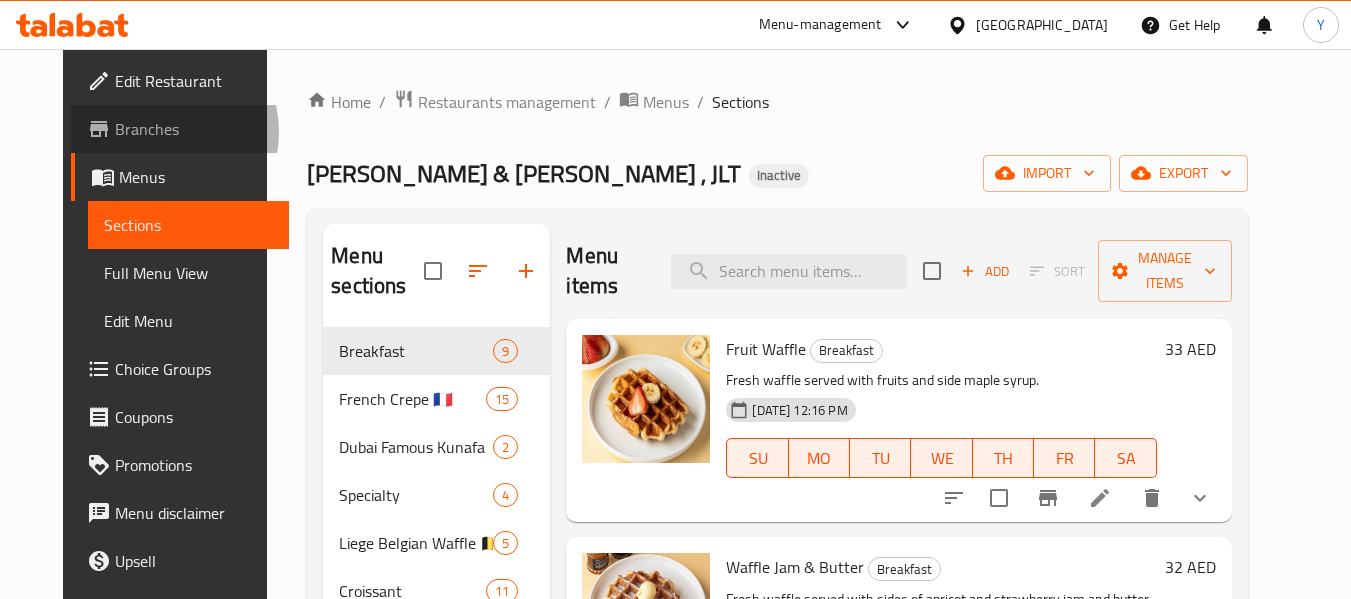 click on "Branches" at bounding box center (194, 129) 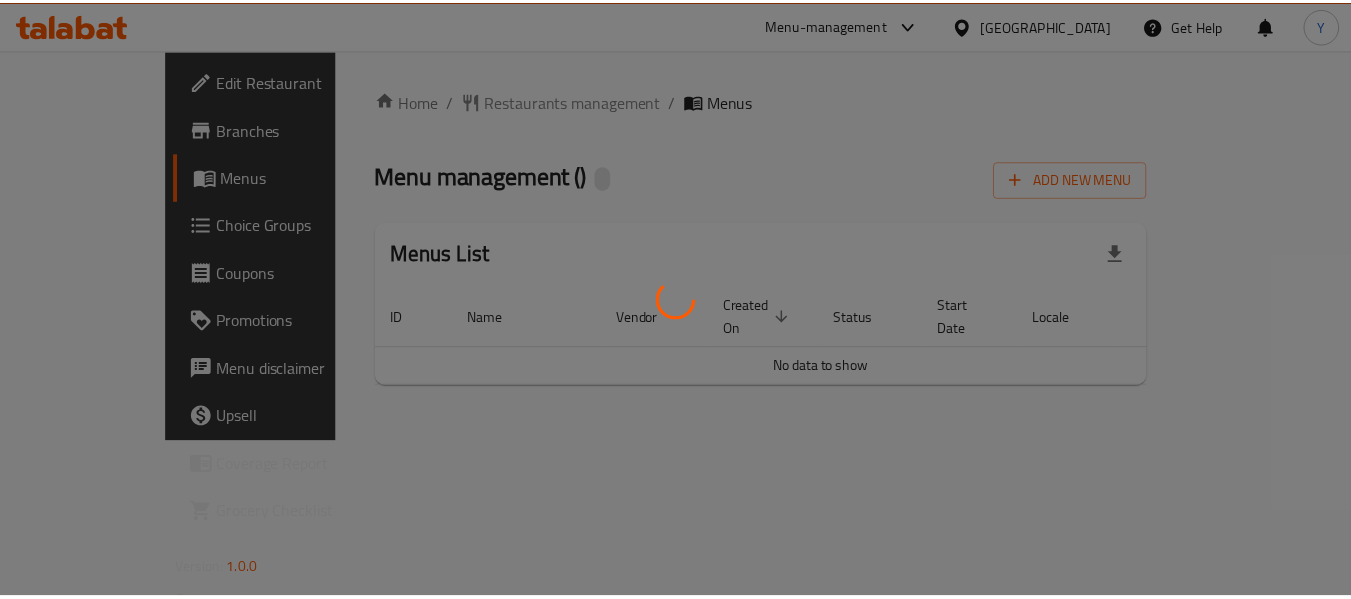 scroll, scrollTop: 0, scrollLeft: 0, axis: both 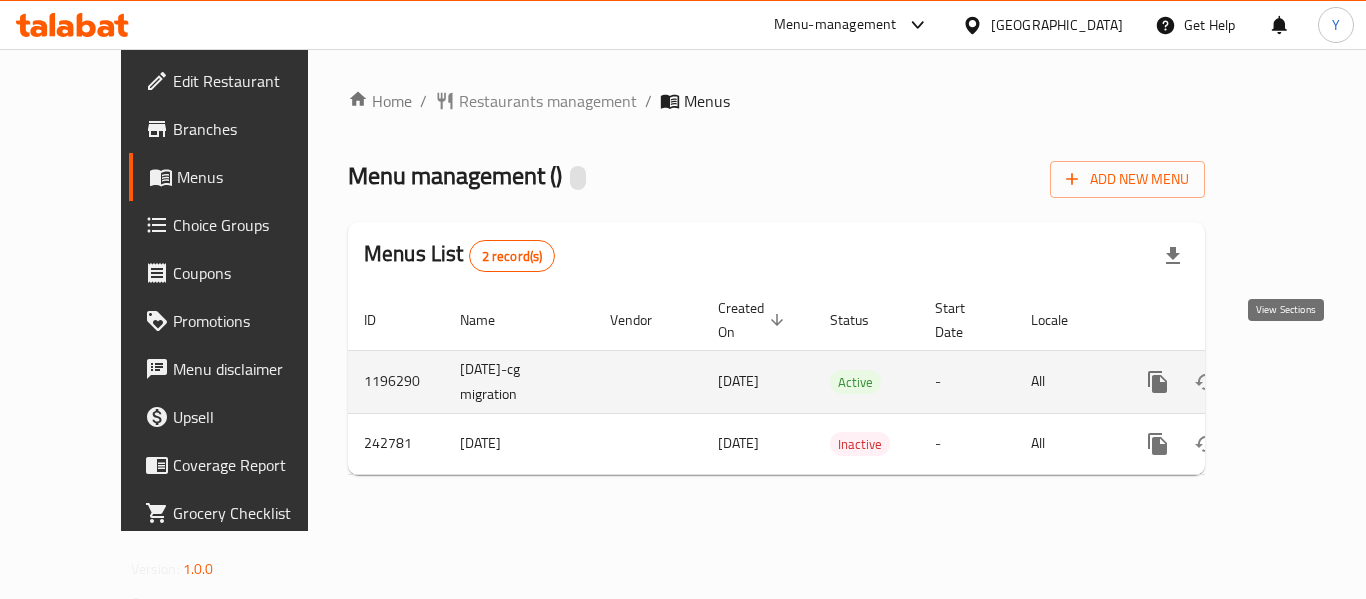 click 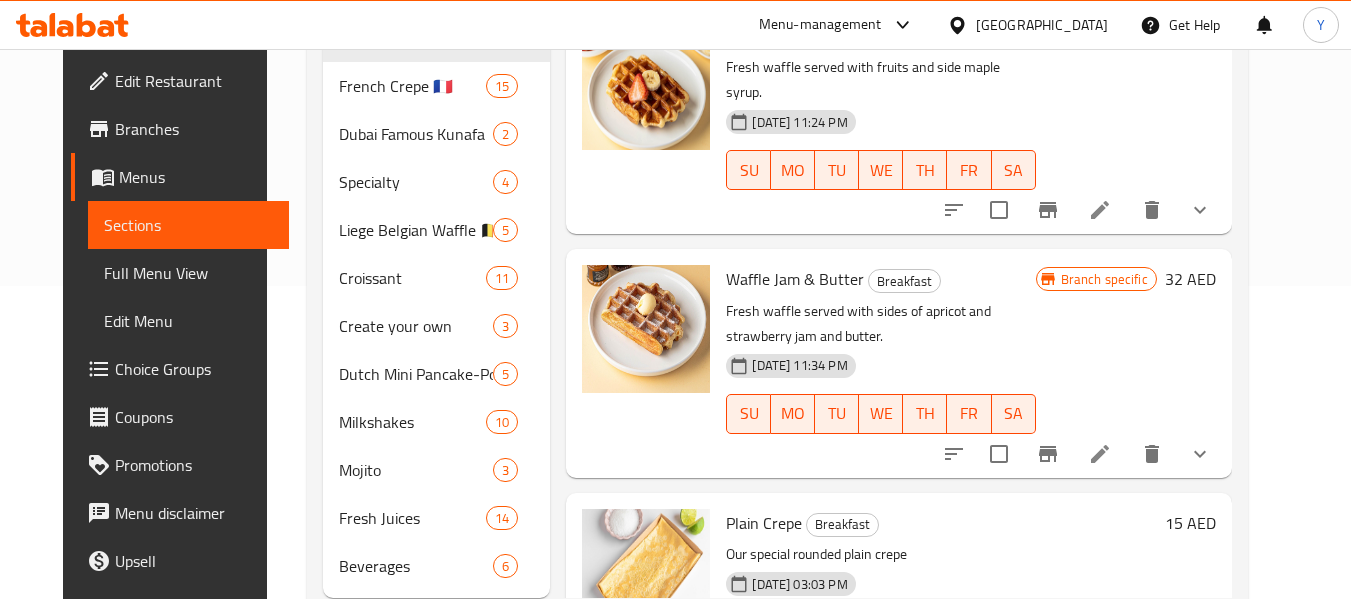 scroll, scrollTop: 320, scrollLeft: 0, axis: vertical 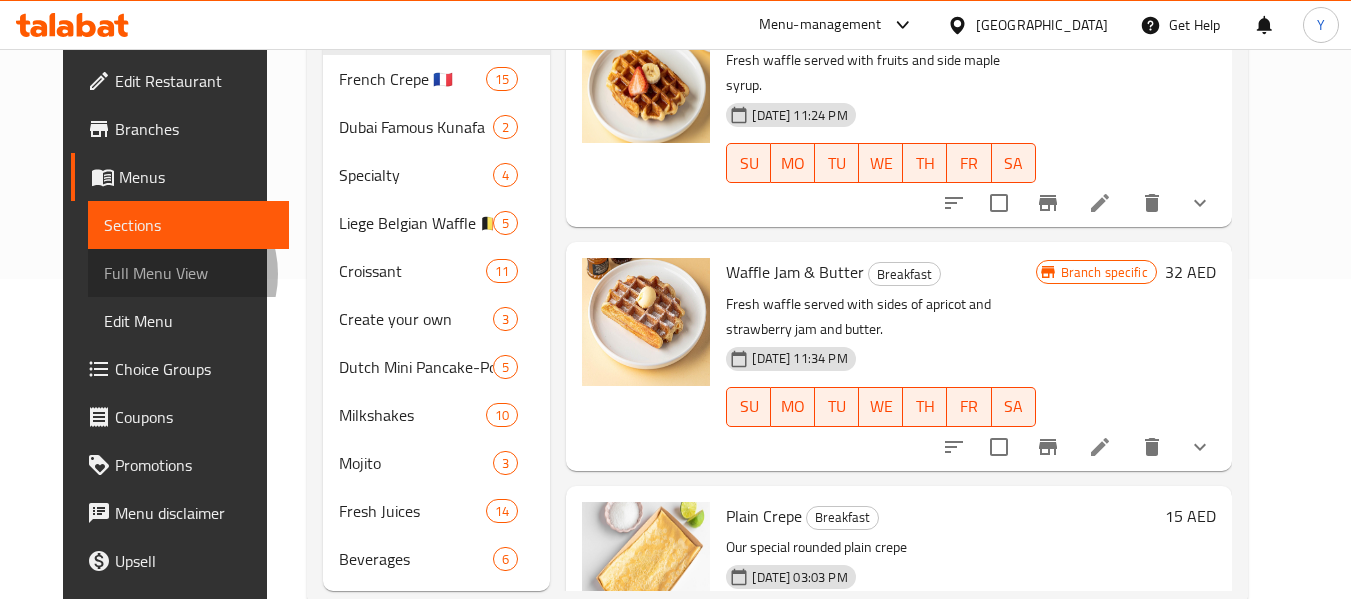 click on "Full Menu View" at bounding box center (188, 273) 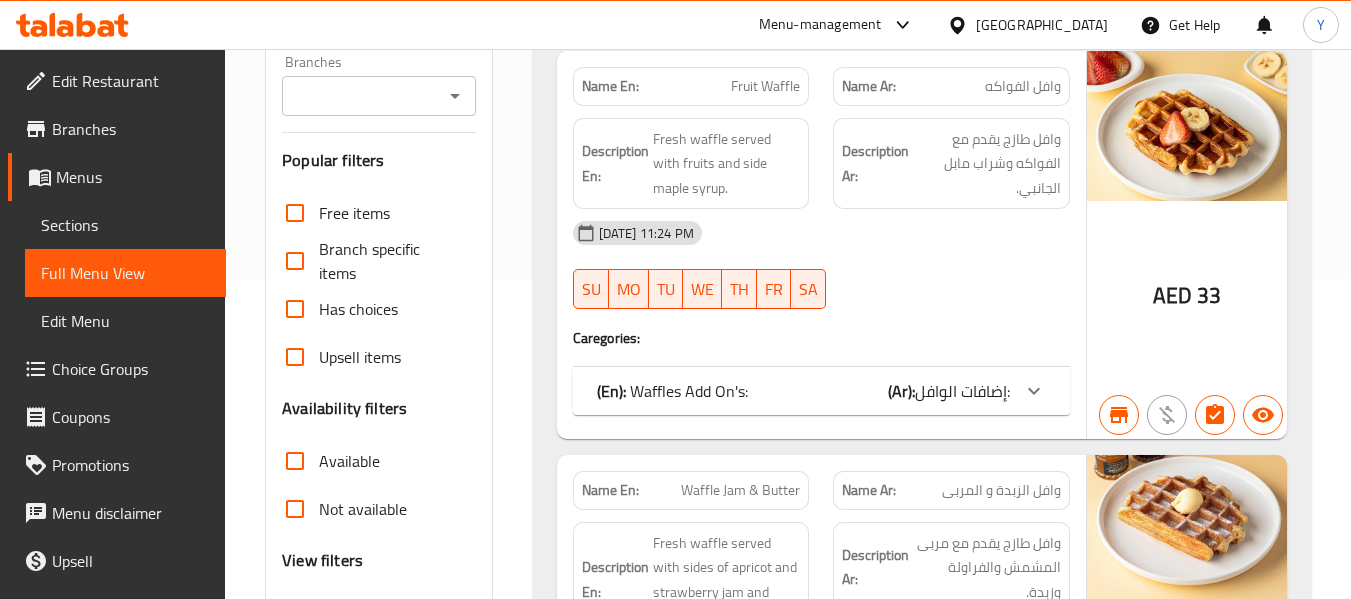 click on "Not available" at bounding box center (295, 509) 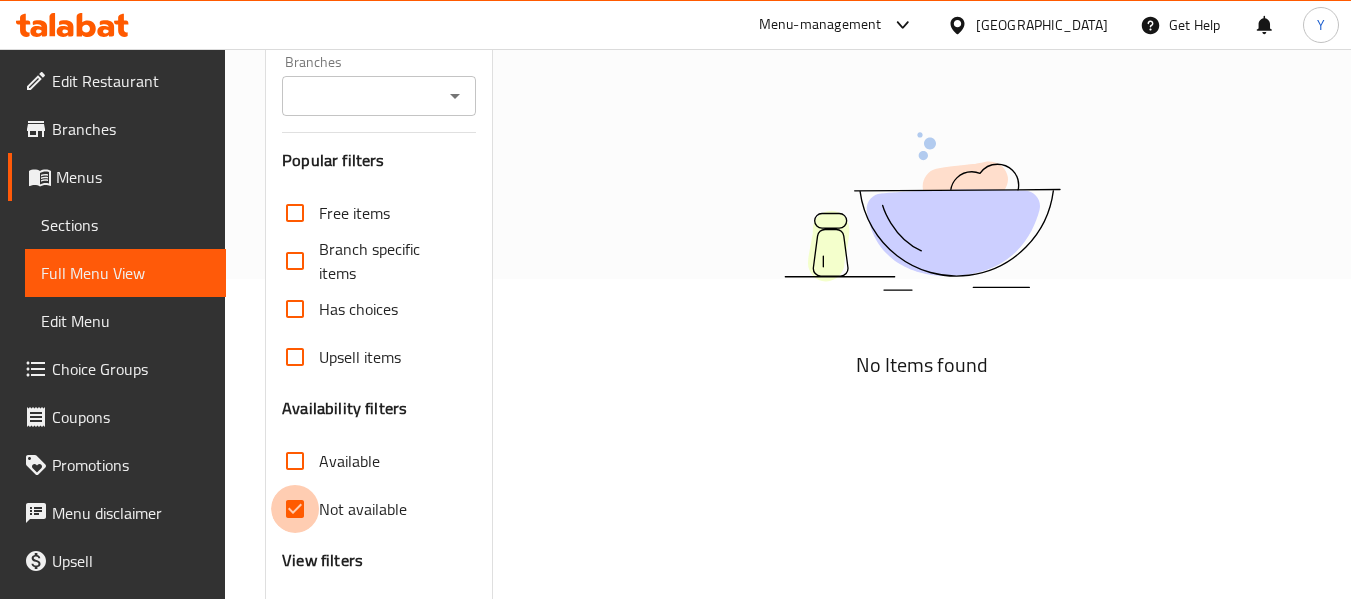 click on "Not available" at bounding box center (295, 509) 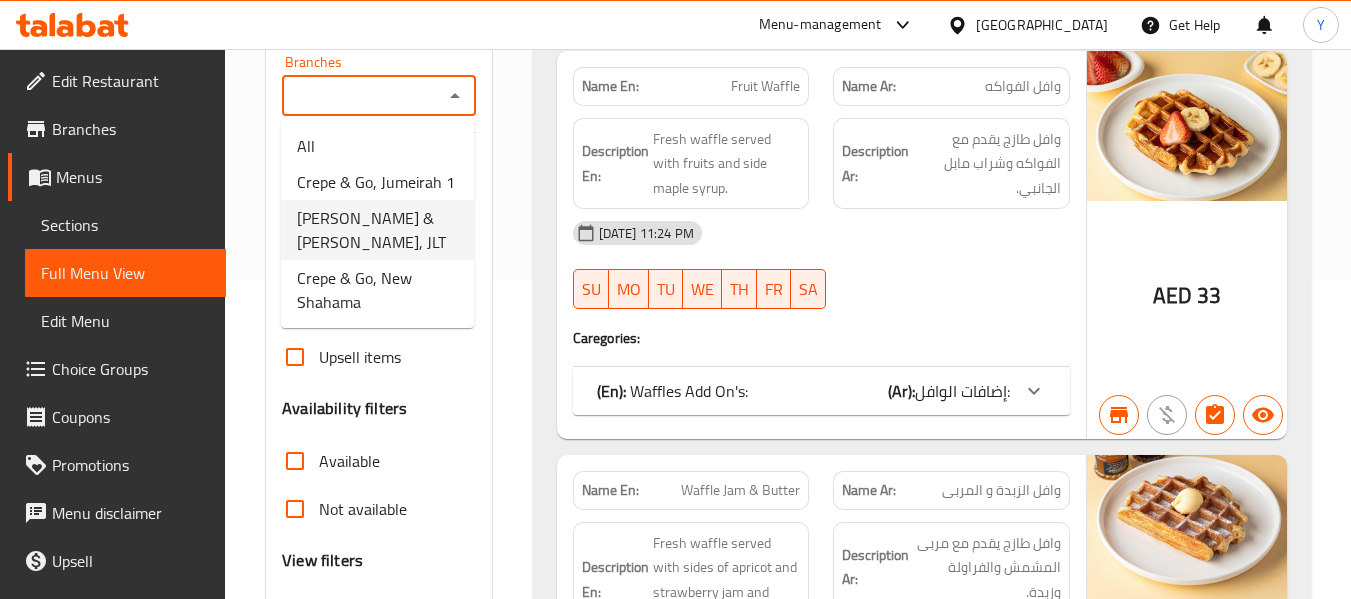 click on "Crepe & Go, JLT" at bounding box center (377, 230) 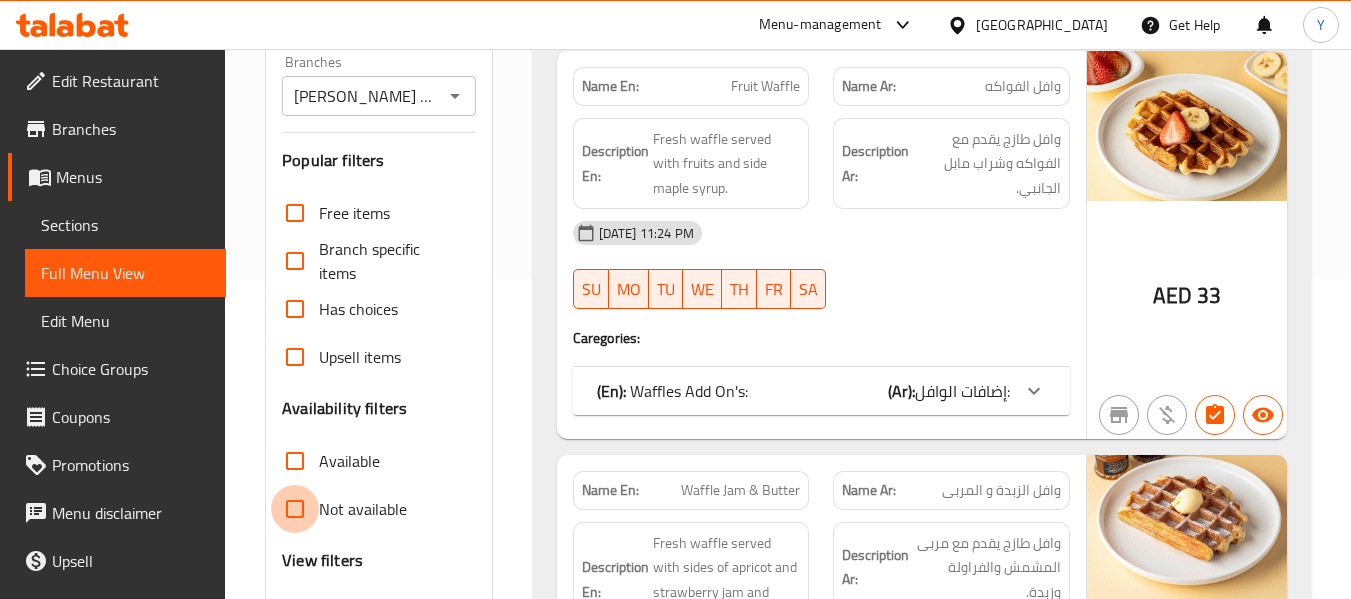 click on "Not available" at bounding box center (295, 509) 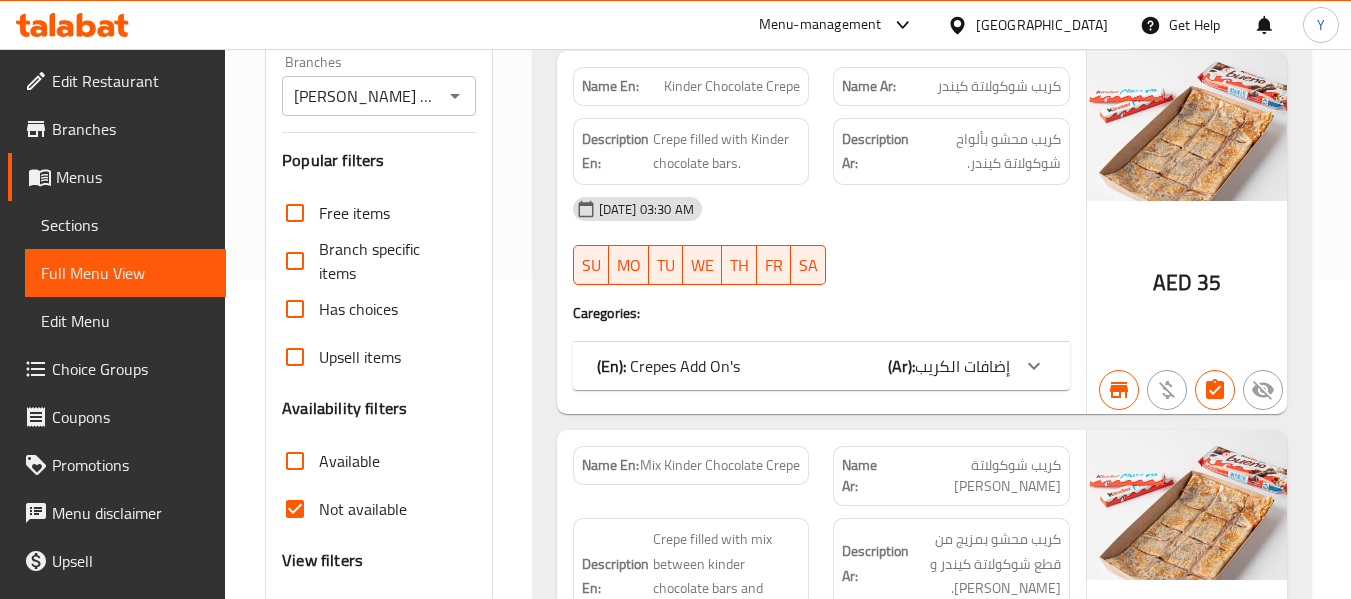 click on "Name En:" at bounding box center (610, 86) 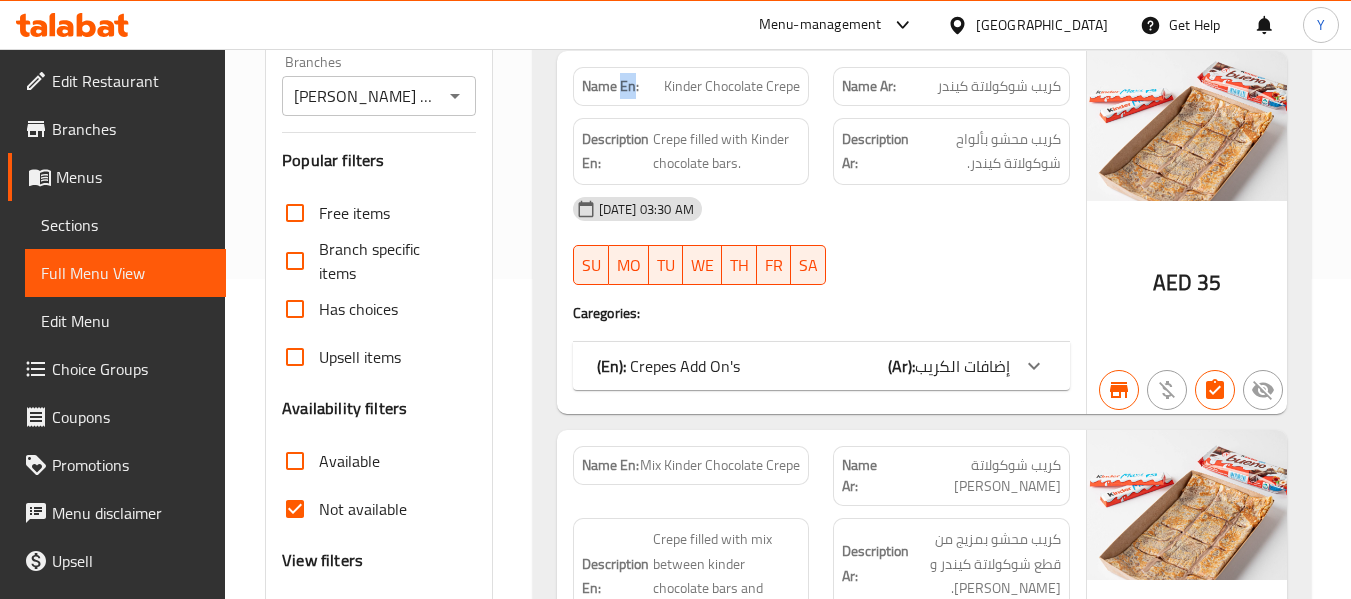 click on "Name En:" at bounding box center [610, 86] 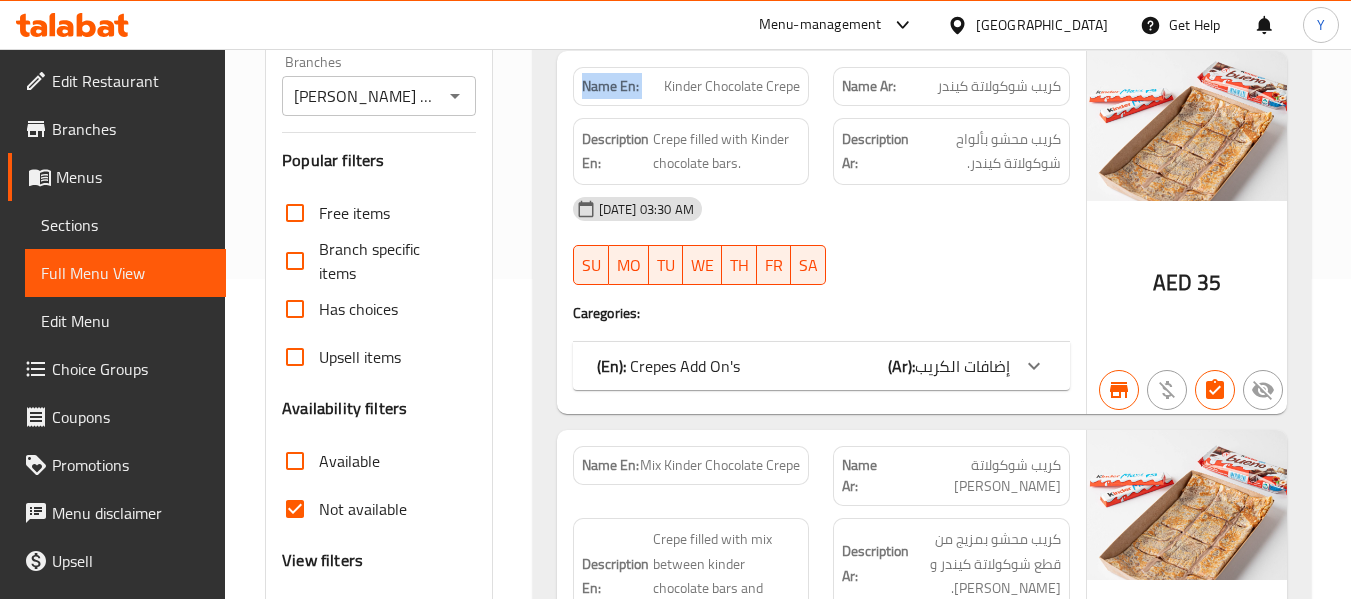 click on "Name En:" at bounding box center (610, 86) 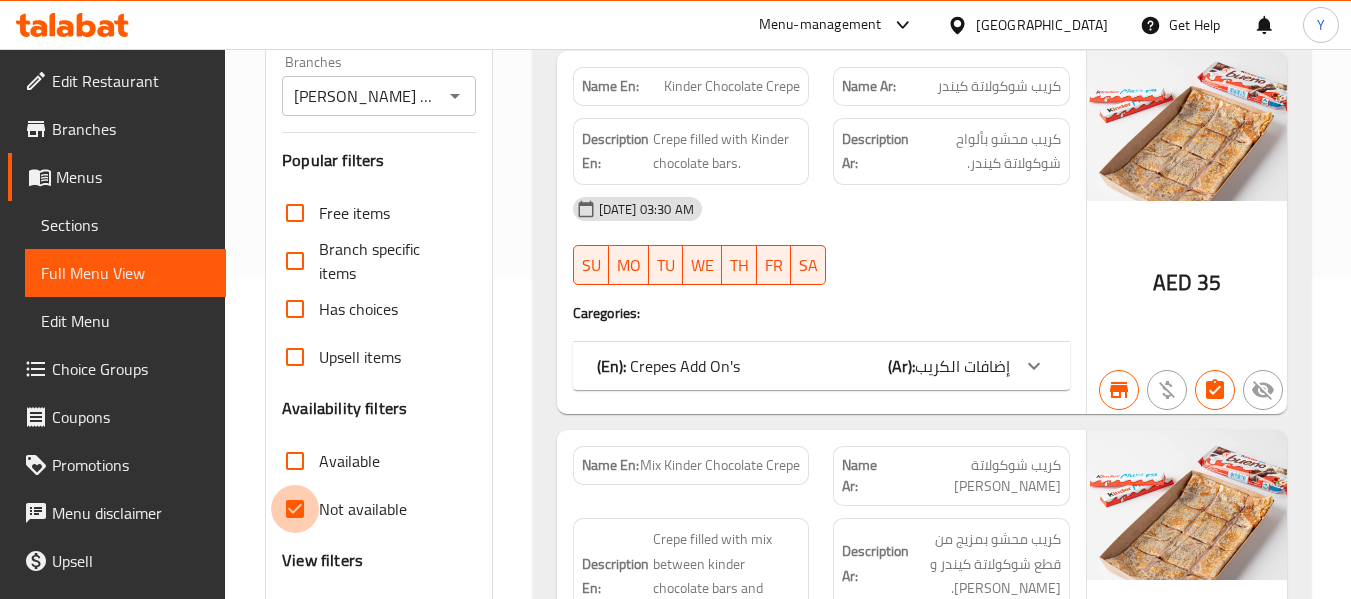 click on "Not available" at bounding box center [295, 509] 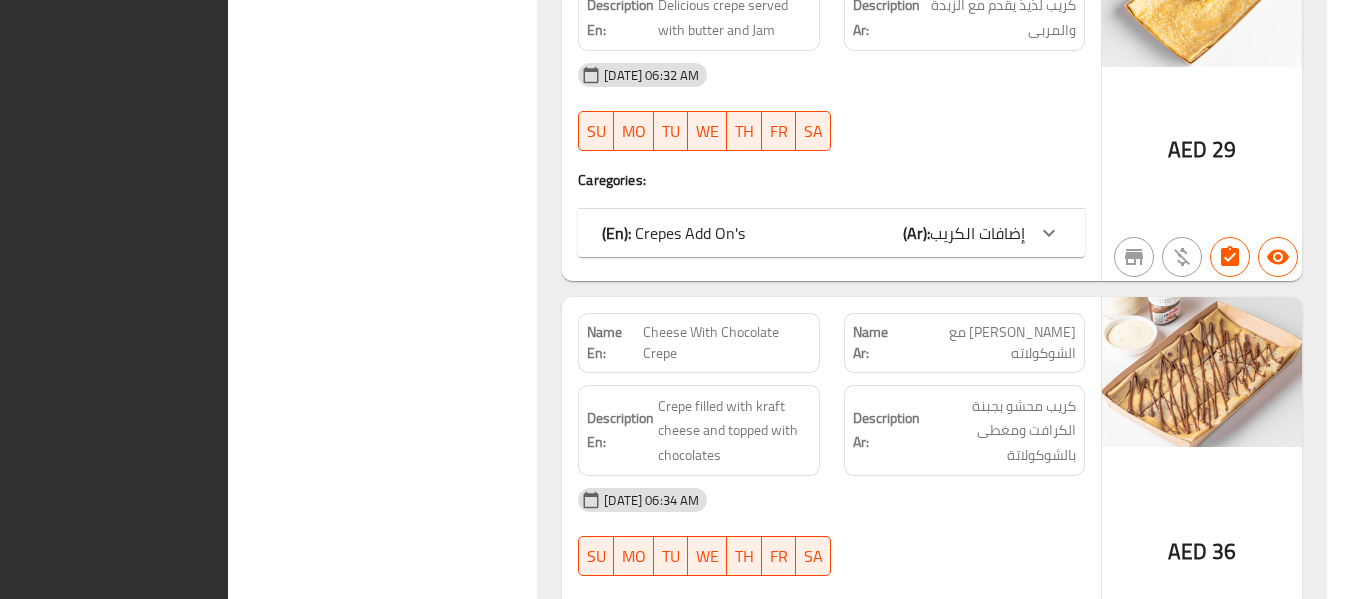 scroll, scrollTop: 2786, scrollLeft: 0, axis: vertical 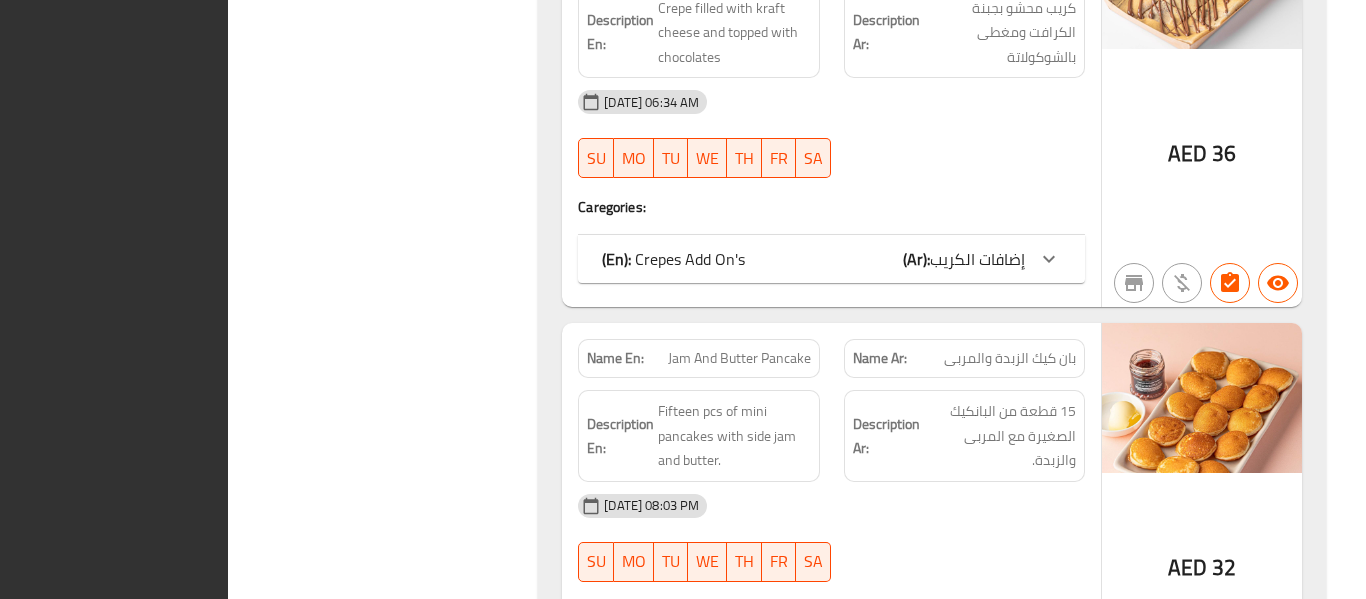 click on "Home / Restaurants management / Menus / Full menu view Export Menu 2/5/2021-cg migration   Active Filter Branches Crepe & Go, JLT Branches Popular filters Free items Branch specific items Has choices Upsell items Availability filters Available Not available View filters Collapse sections Collapse categories Collapse Choices (En):   Breakfast (Ar): الافطار  Name En: Fruit Waffle Name Ar: وافل الفواكه  Description En: Fresh waffle served with fruits and side maple syrup. Description Ar: وافل طازج يقدم مع الفواكه وشراب مابل الجانبي. 20-03-2024 11:24 PM SU MO TU WE TH FR SA Caregories: (En):   Waffles Add On's: (Ar): إضافات الوافل: Name(En) Name(Ar) Status Price Fresh Arabic Cream قشطة عربية طازجة Active 14 Pistachio sauce صلصة الفستق Active 8 Extra Kinder Sauce صوص كيندر إضافي Active 8 Belgian Chocolate شوكولاتة بلجيكية Active 12 Nutella Chocolate شوكولاتة نوتيلا Active 8 Fruit 8 8" at bounding box center (797, 13753) 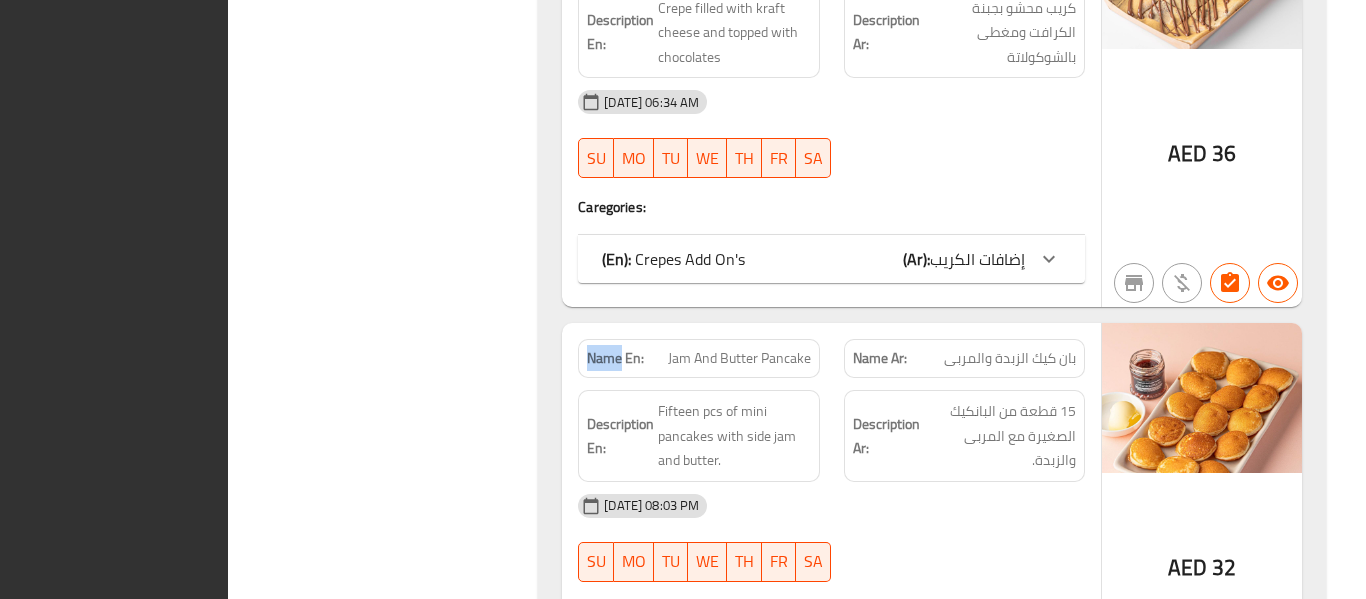 drag, startPoint x: 1365, startPoint y: 263, endPoint x: 1275, endPoint y: 273, distance: 90.55385 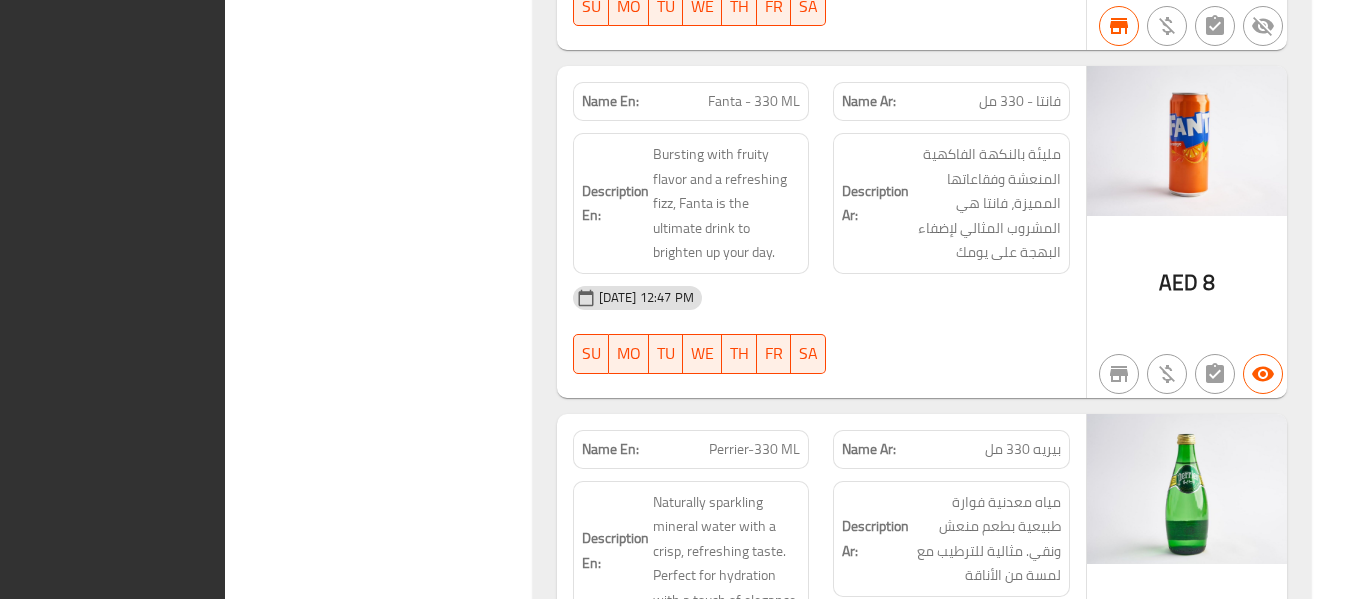 scroll, scrollTop: 32535, scrollLeft: 0, axis: vertical 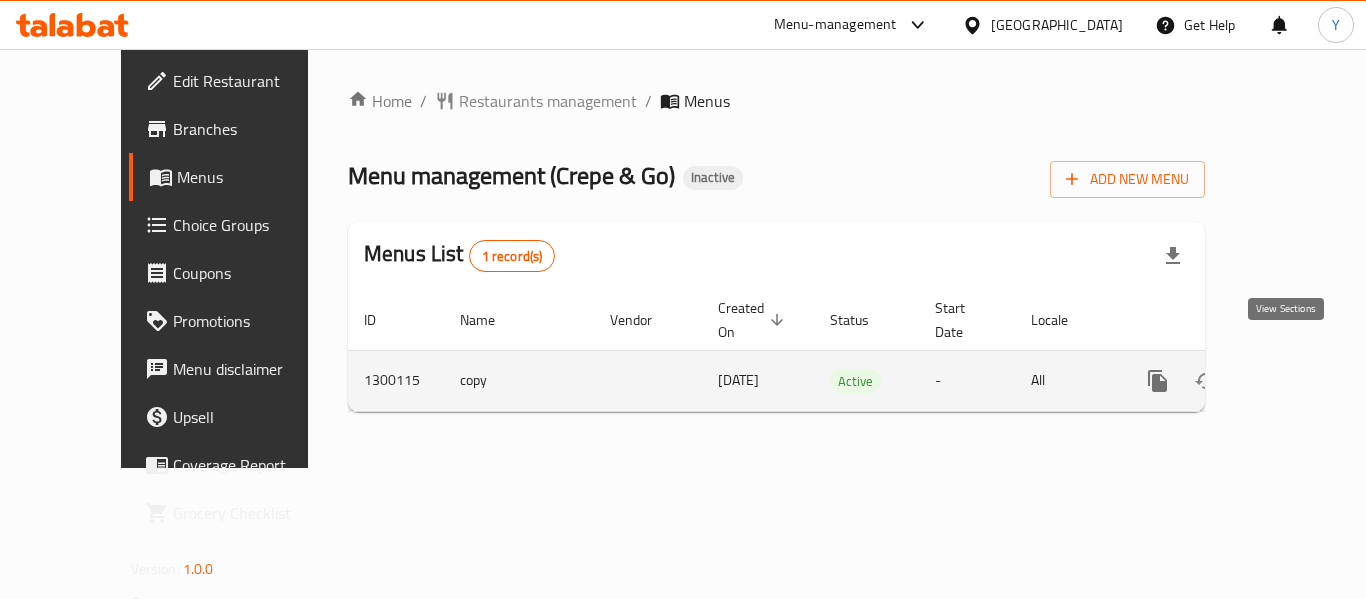 click 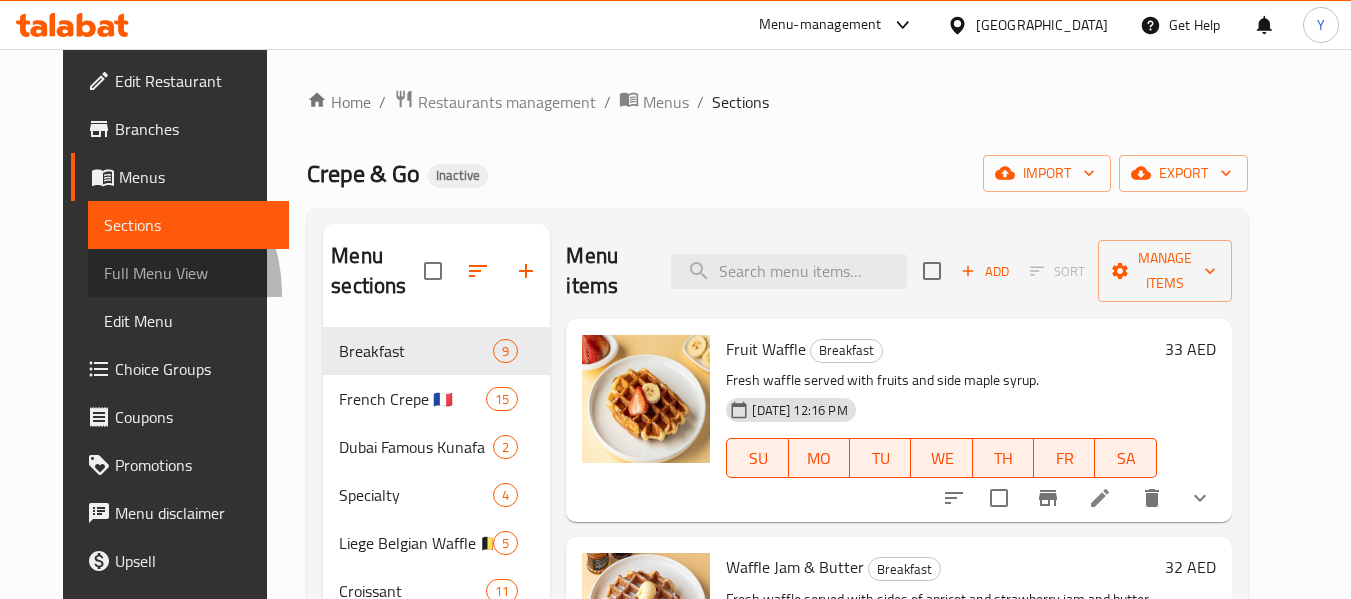 click on "Full Menu View" at bounding box center (188, 273) 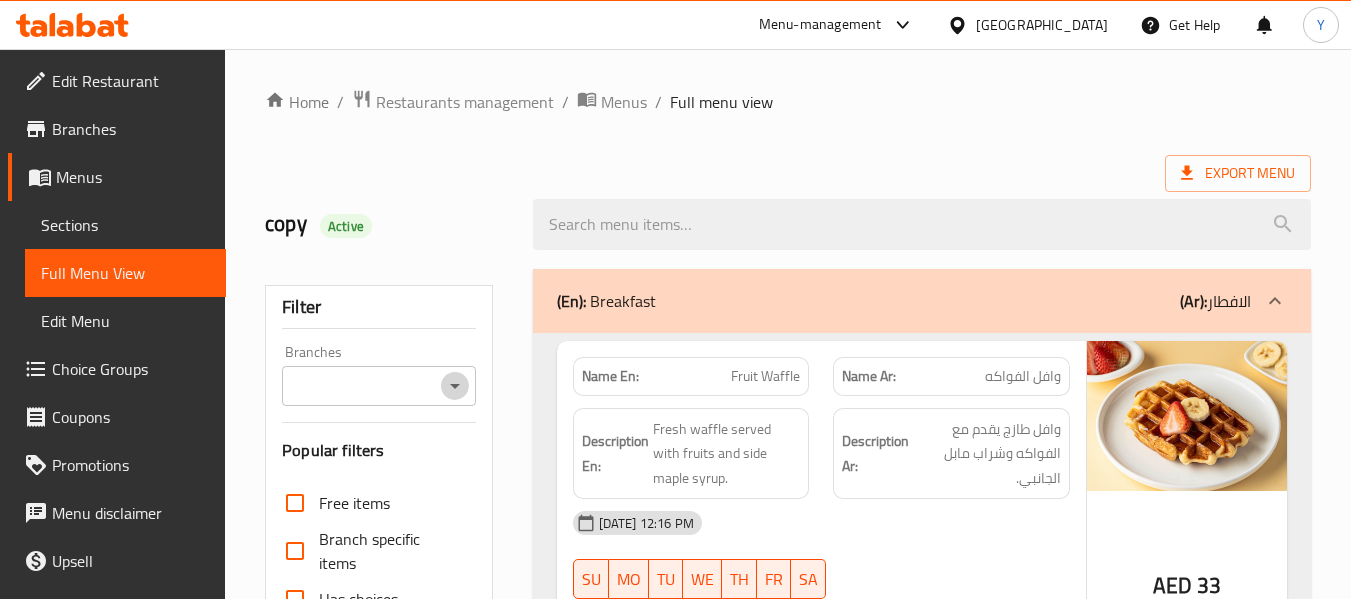 click 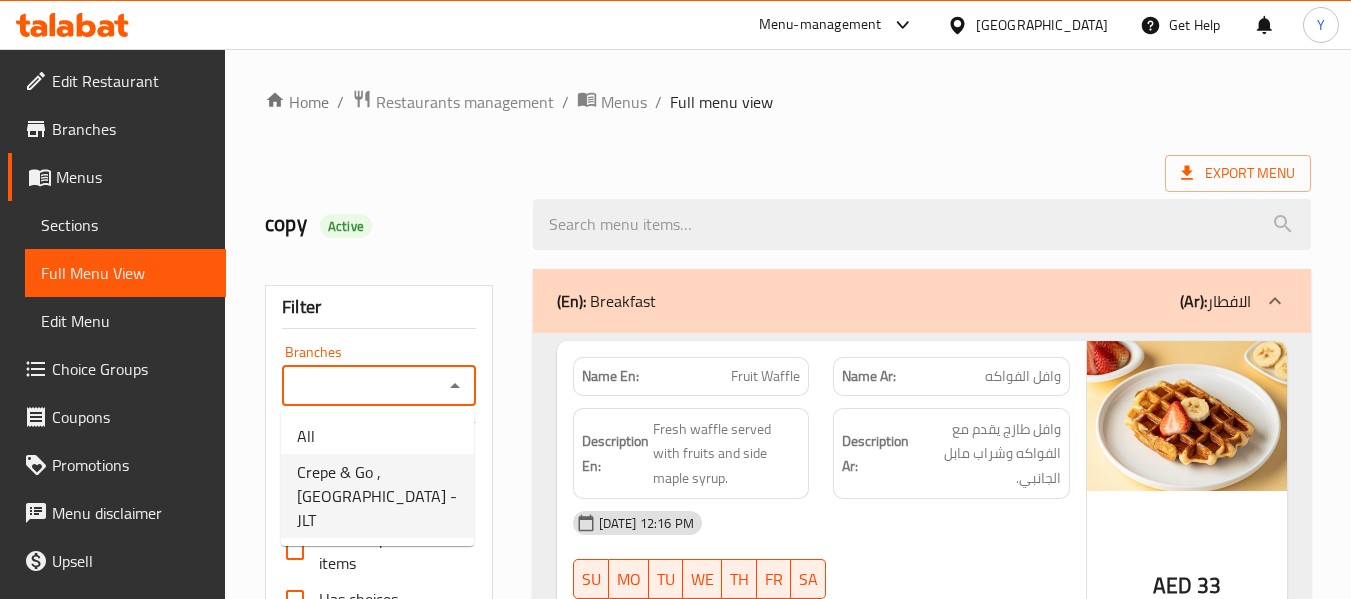 click on "Crepe & Go , [GEOGRAPHIC_DATA] - JLT" at bounding box center (377, 496) 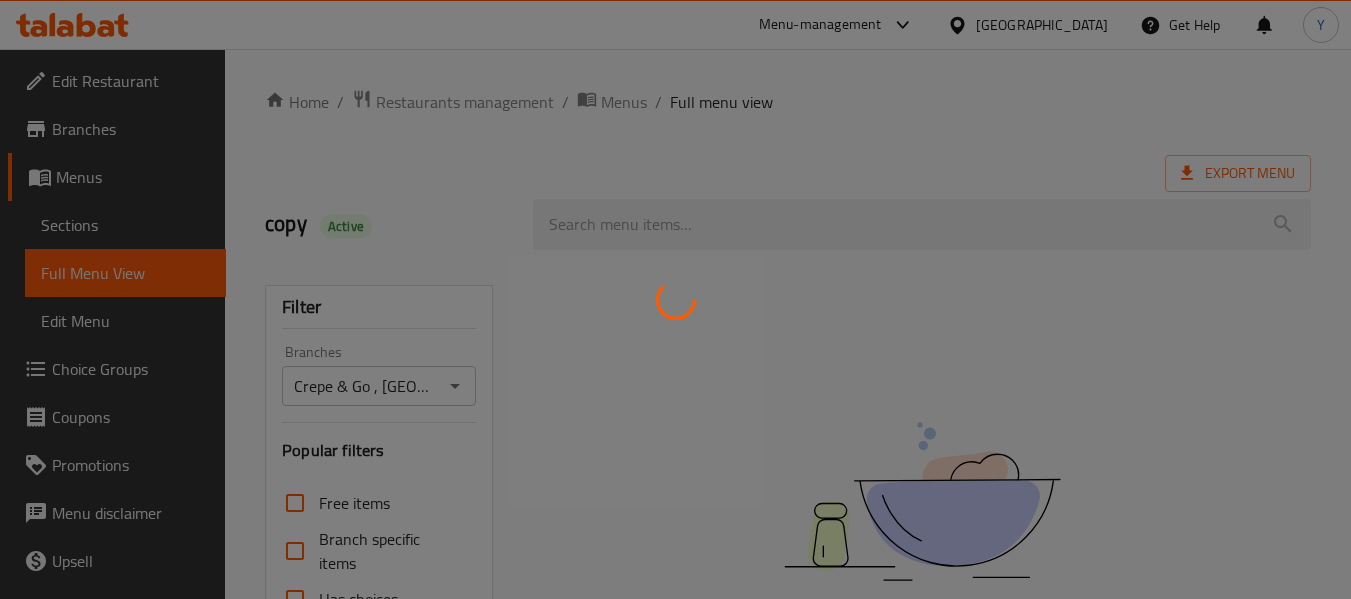 click at bounding box center [675, 299] 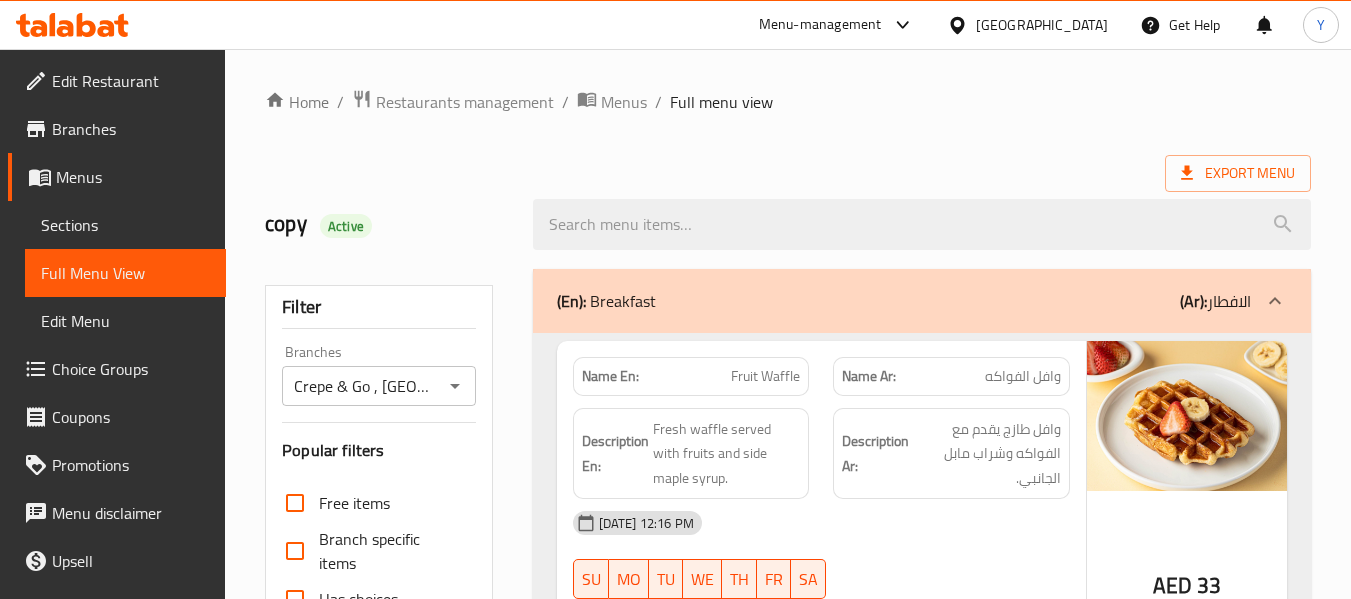 click on "Filter Branches Crepe & Go , [GEOGRAPHIC_DATA] - JLT Branches Popular filters Free items Branch specific items Has choices Upsell items Availability filters Available Not available View filters Collapse sections Collapse categories Collapse Choices" at bounding box center [386, 16756] 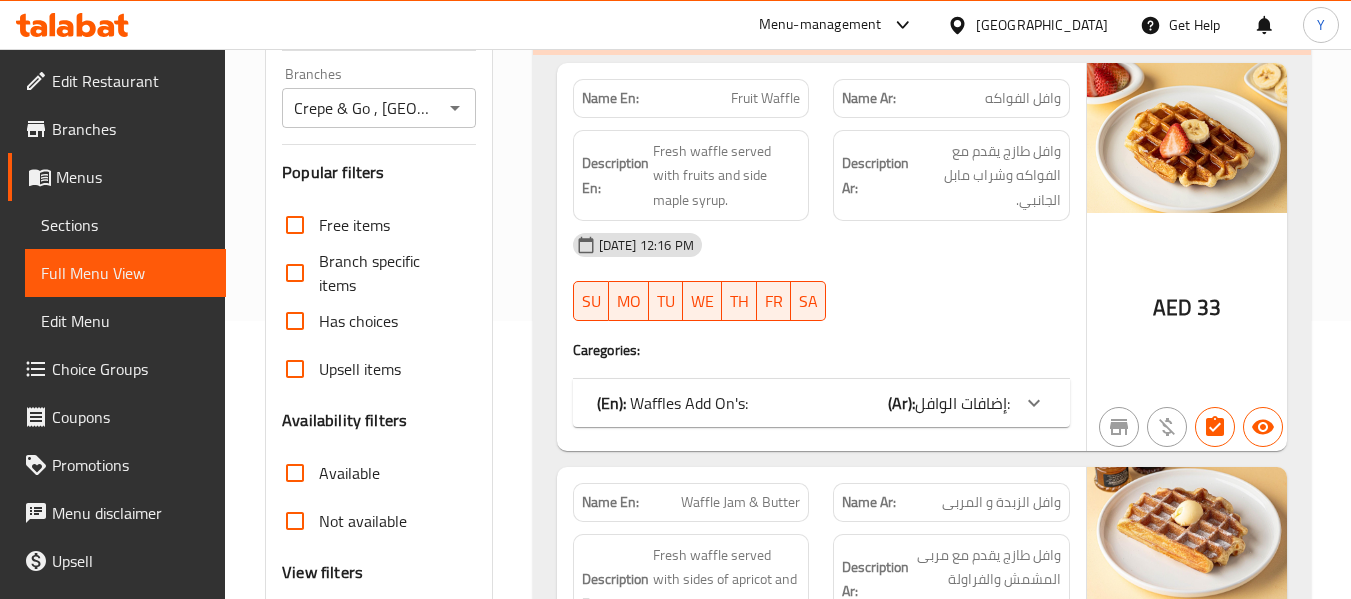 scroll, scrollTop: 280, scrollLeft: 0, axis: vertical 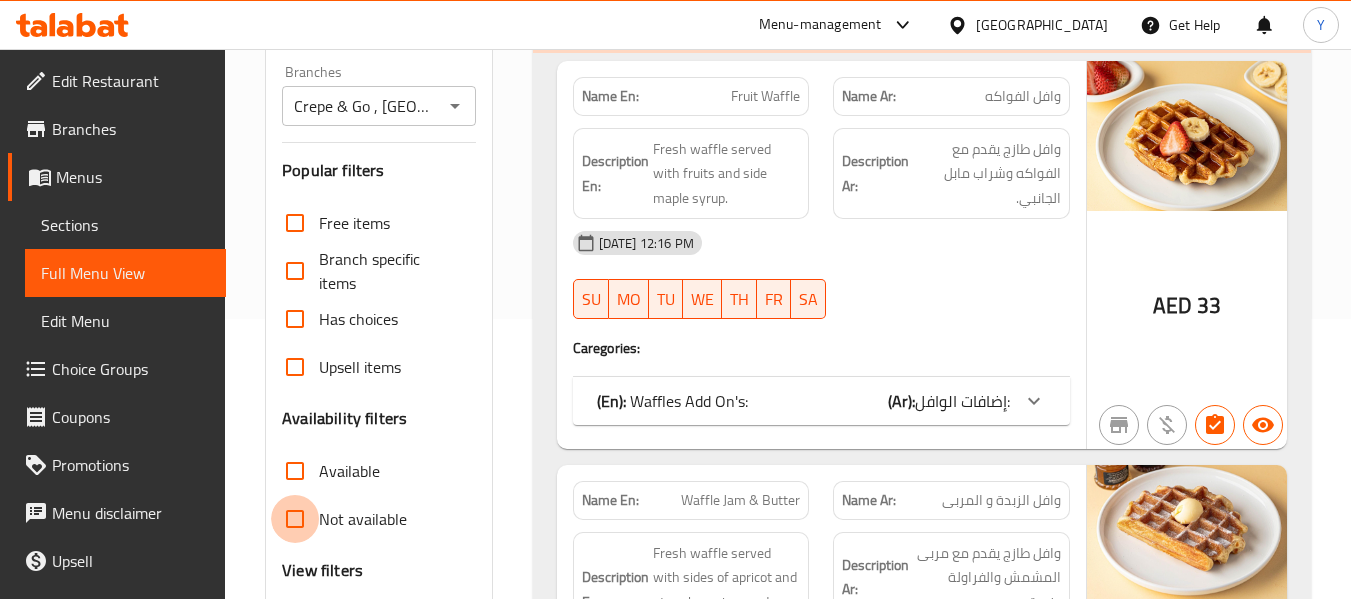 click on "Not available" at bounding box center [295, 519] 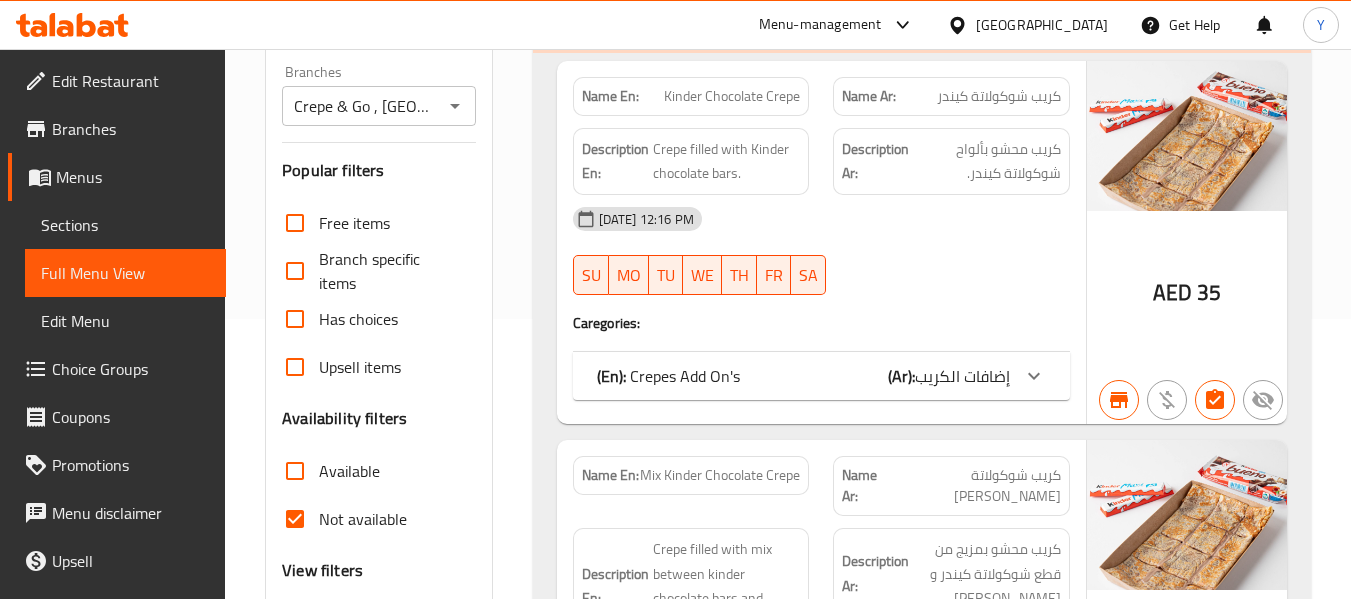 click on "Name En:" at bounding box center [610, 475] 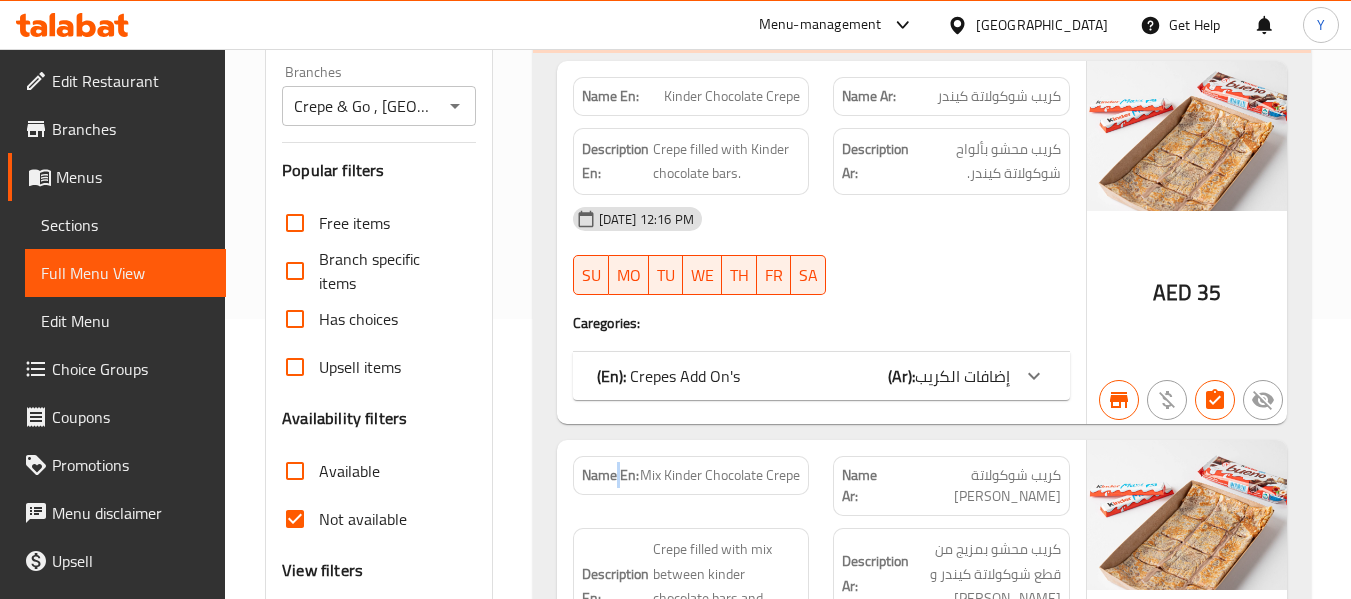 click on "Name En:" at bounding box center [610, 475] 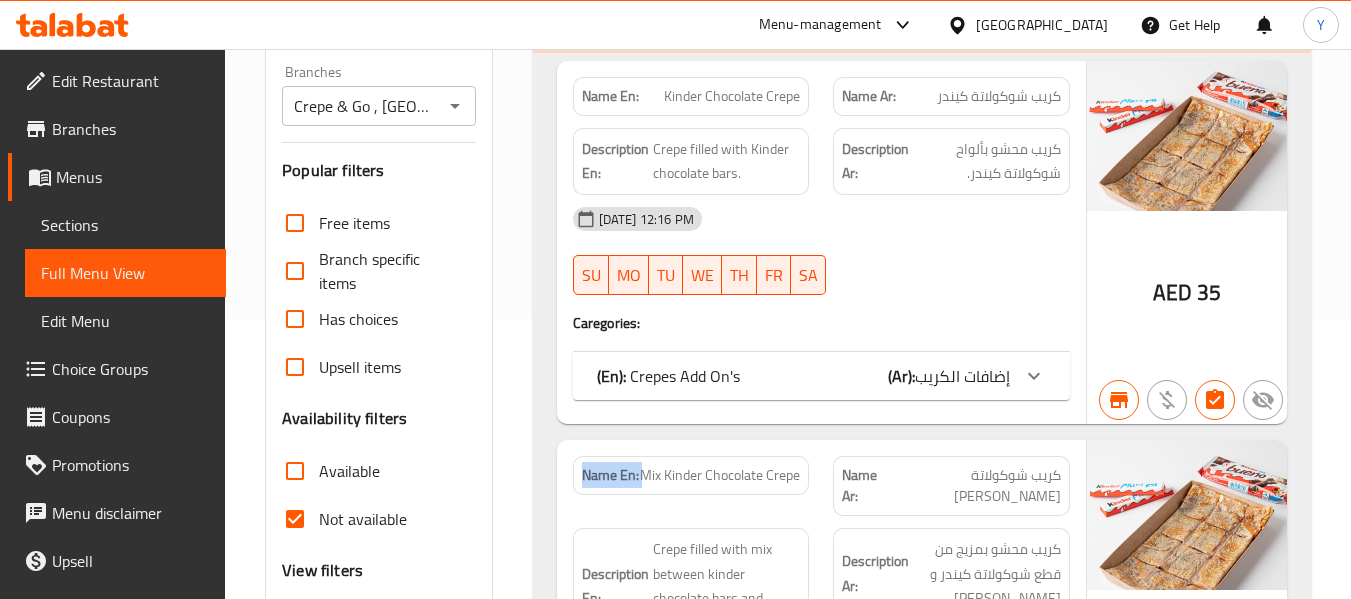 click on "Name En:" at bounding box center (610, 475) 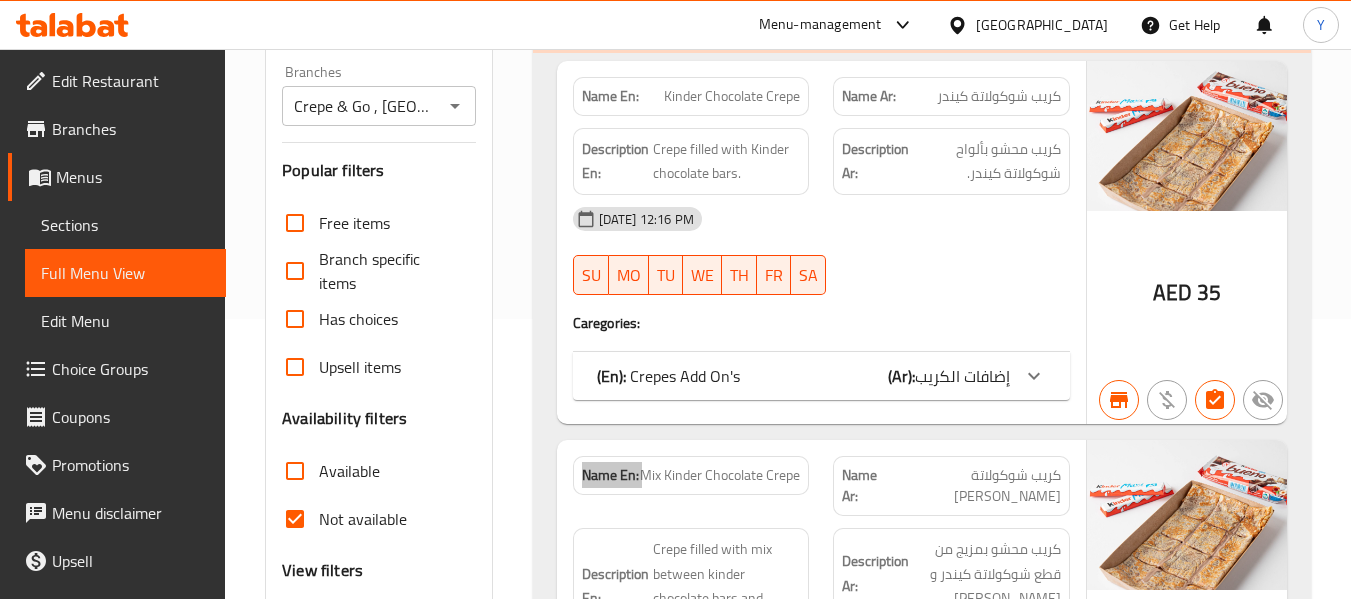 scroll, scrollTop: 895, scrollLeft: 0, axis: vertical 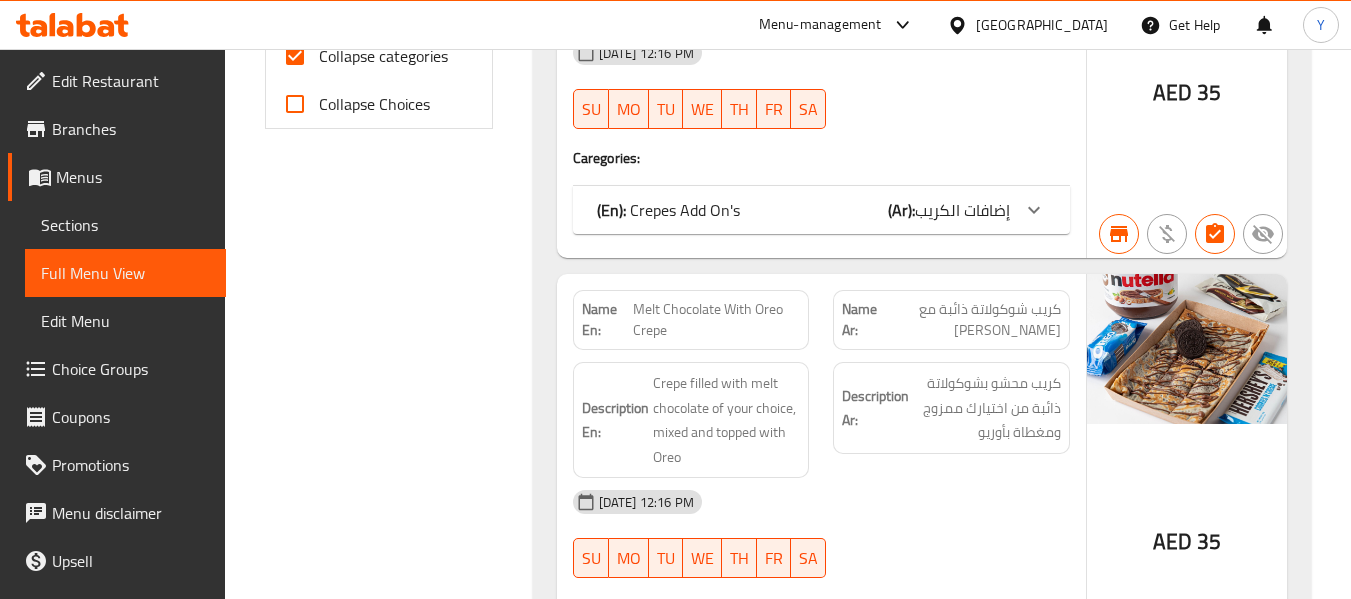 click on "Caregories:" at bounding box center [821, 158] 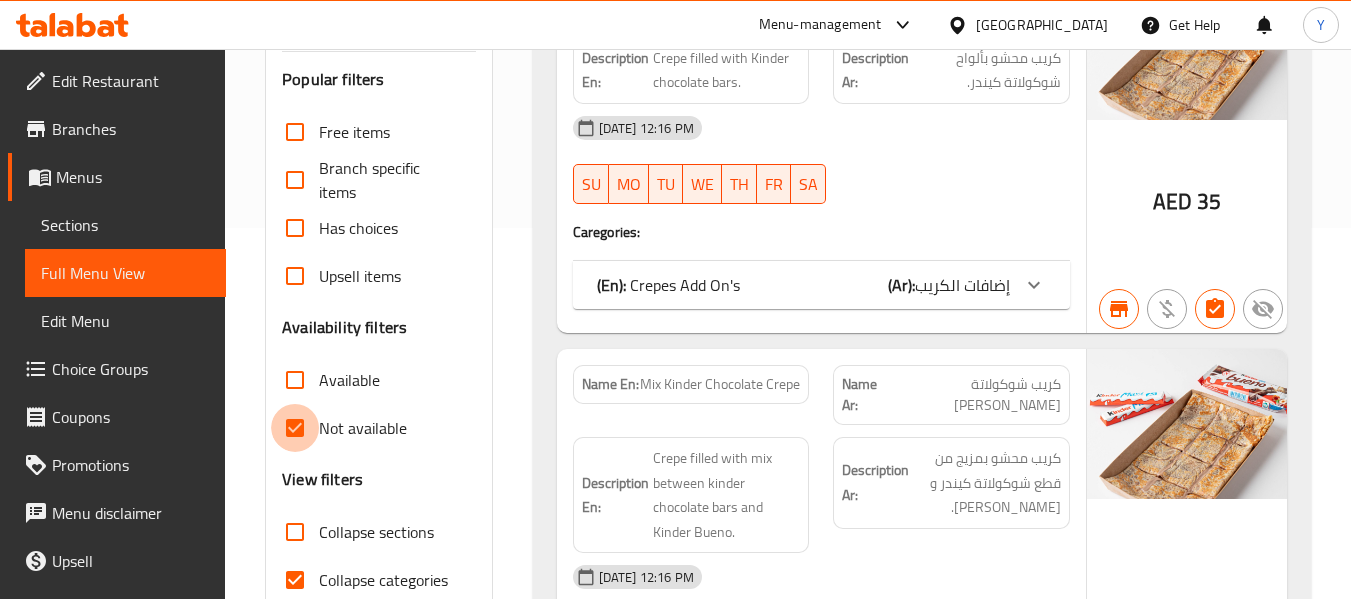 click on "Not available" at bounding box center [295, 428] 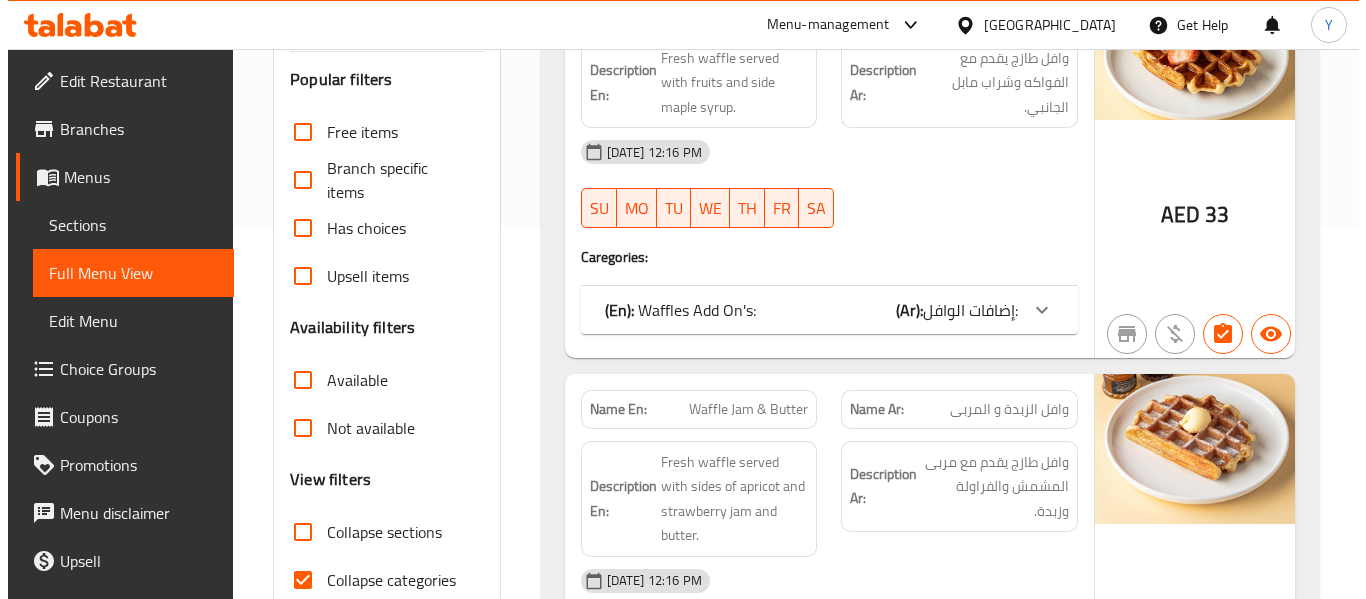 scroll, scrollTop: 0, scrollLeft: 0, axis: both 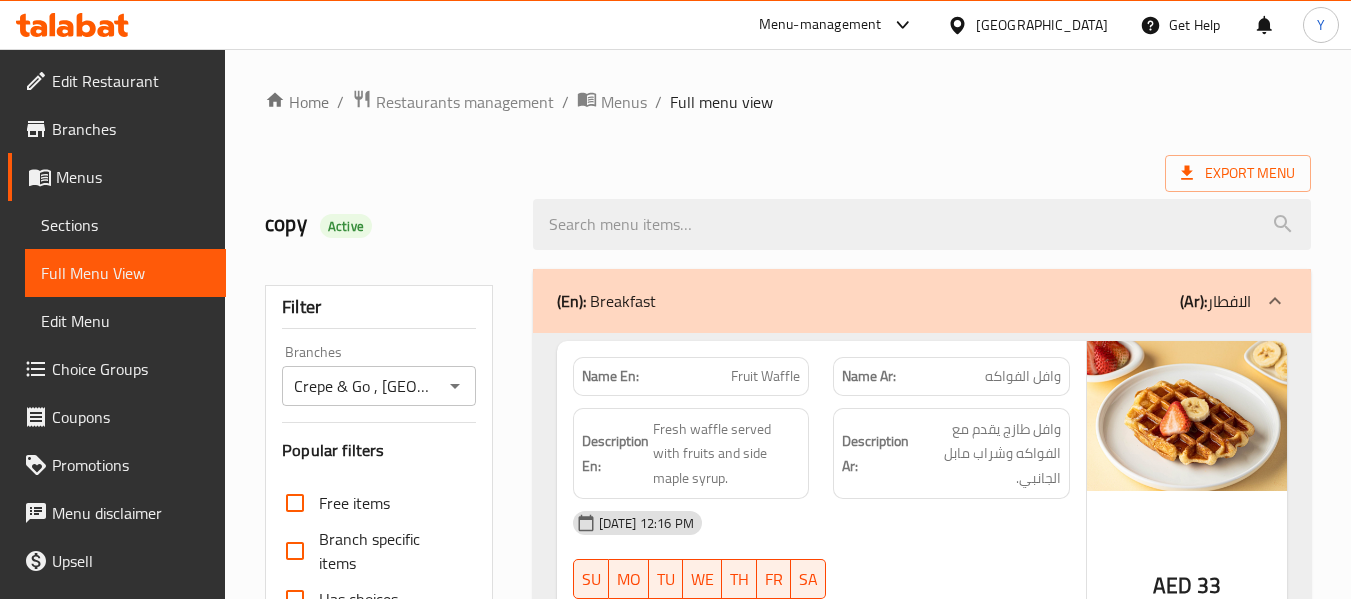 click on "Home / Restaurants management / Menus / Full menu view" at bounding box center (788, 102) 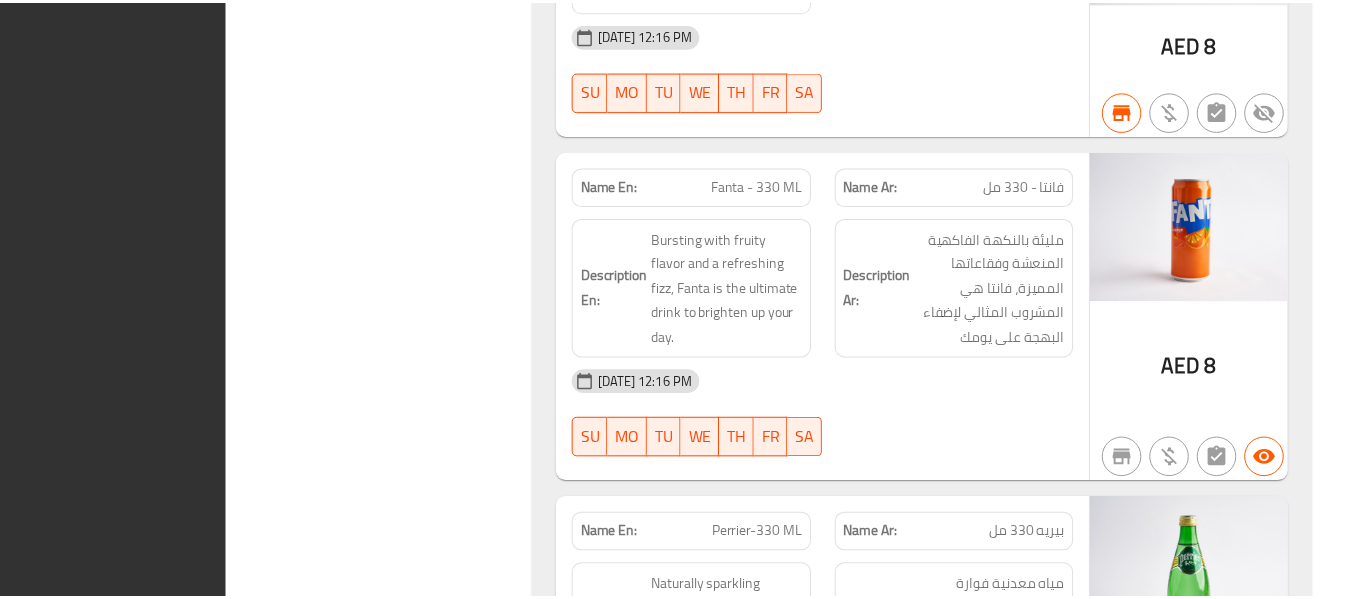 scroll, scrollTop: 32218, scrollLeft: 0, axis: vertical 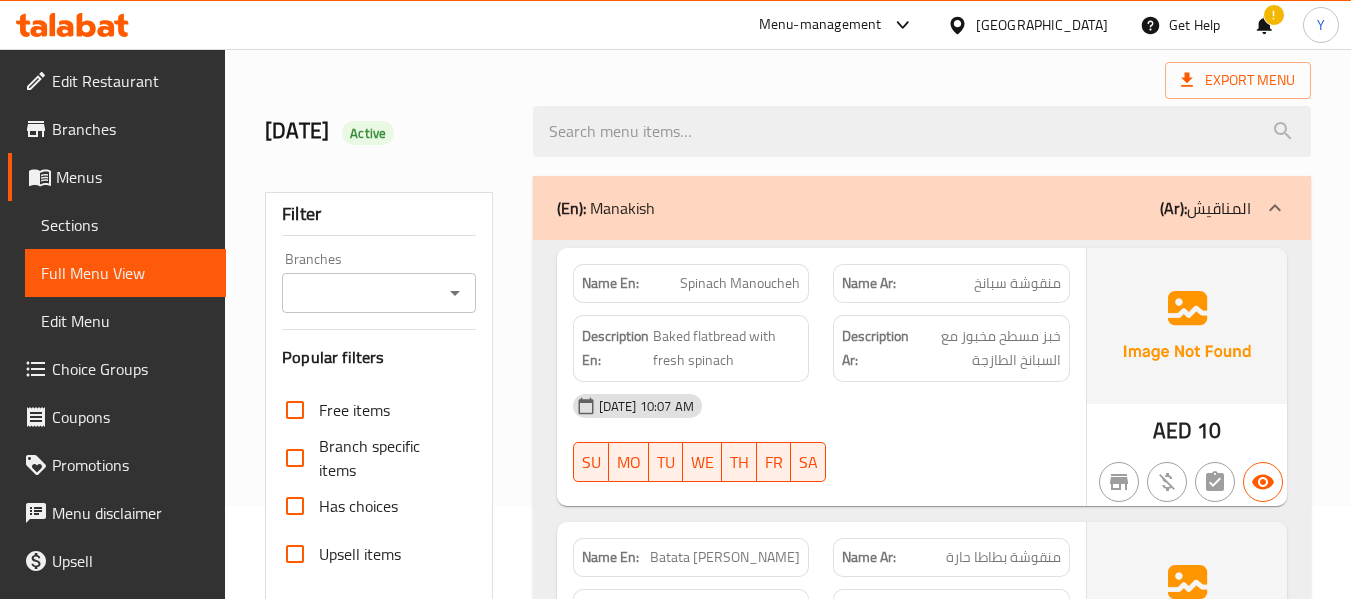 click on "منقوشة سبانخ" at bounding box center (1017, 283) 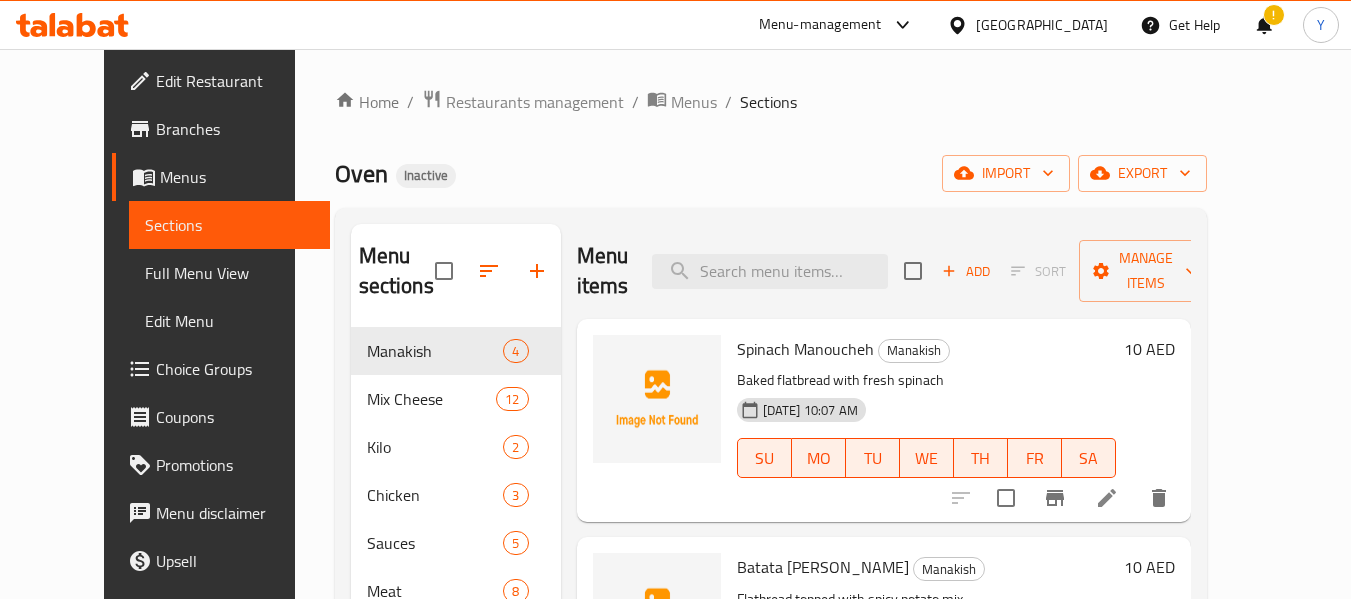 scroll, scrollTop: 0, scrollLeft: 0, axis: both 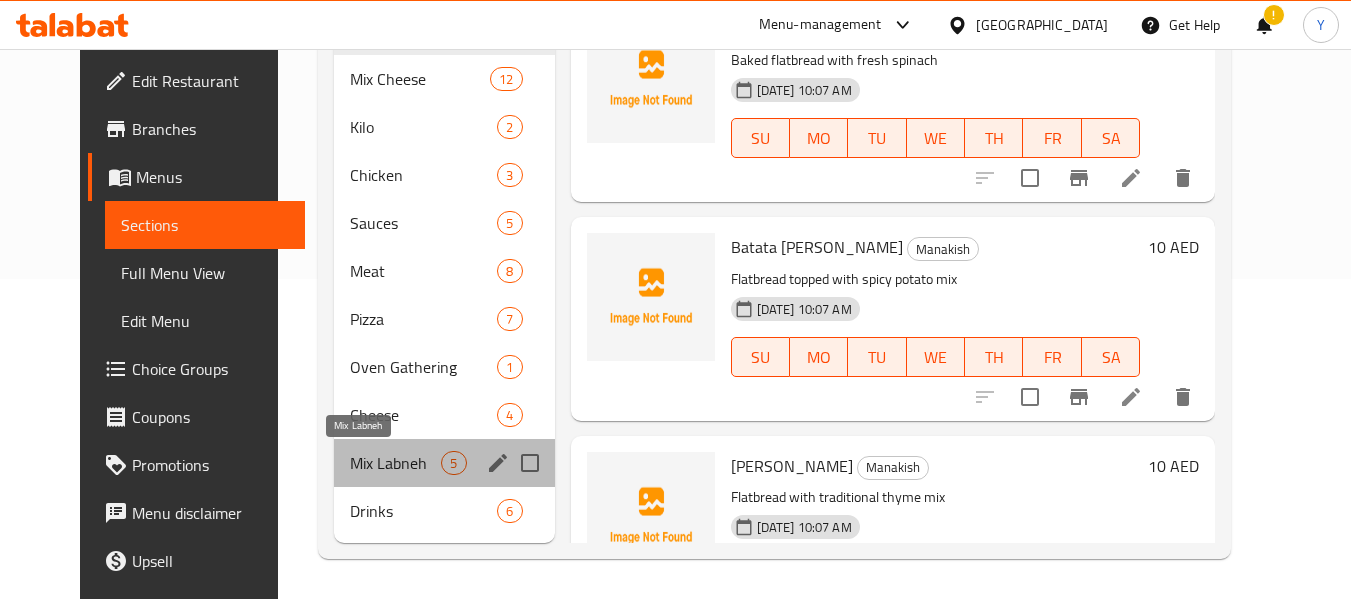 click on "Mix Labneh" at bounding box center [395, 463] 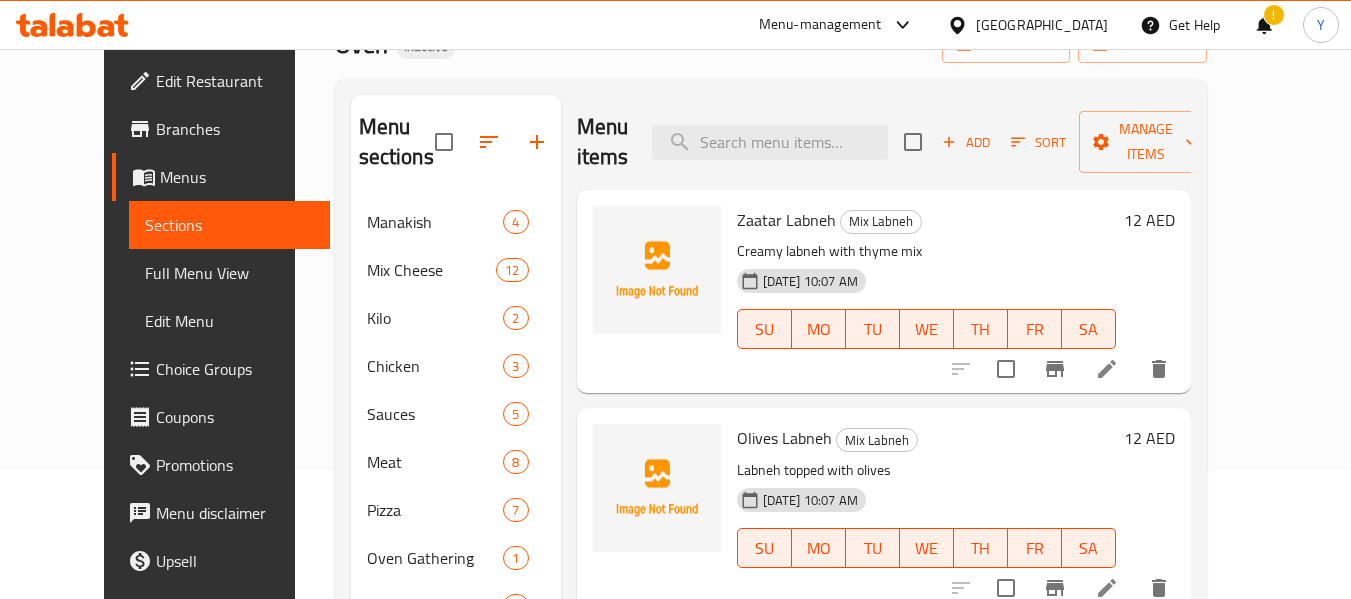 scroll, scrollTop: 119, scrollLeft: 0, axis: vertical 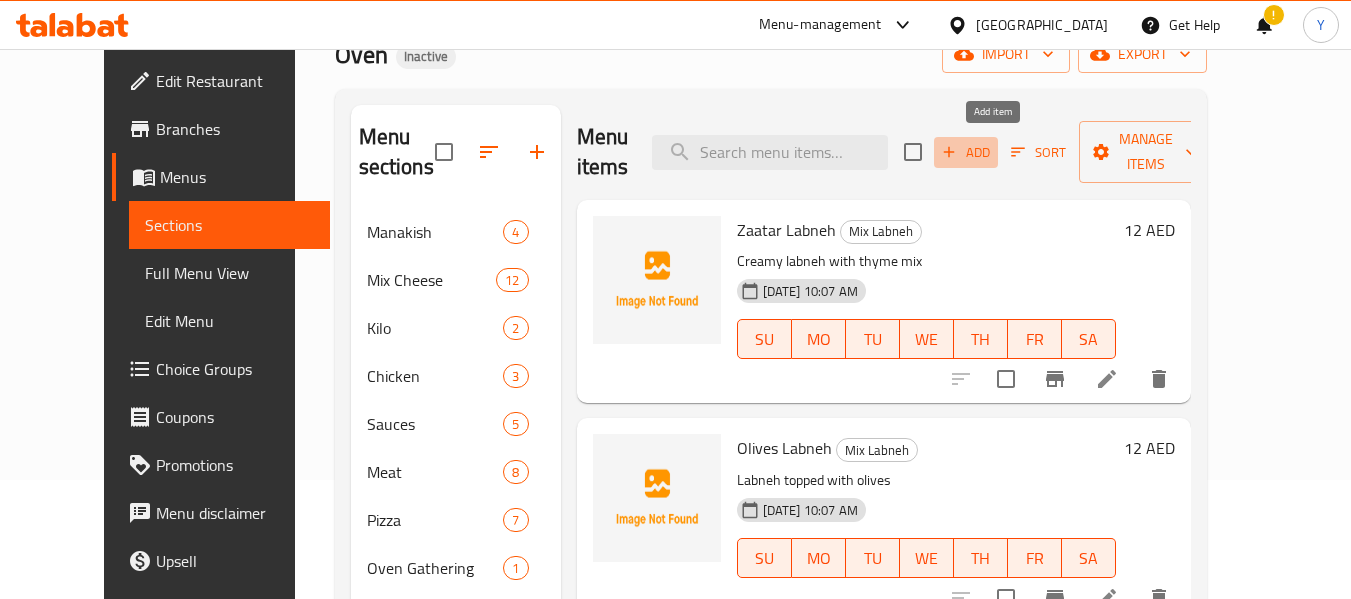 click on "Add" at bounding box center (966, 152) 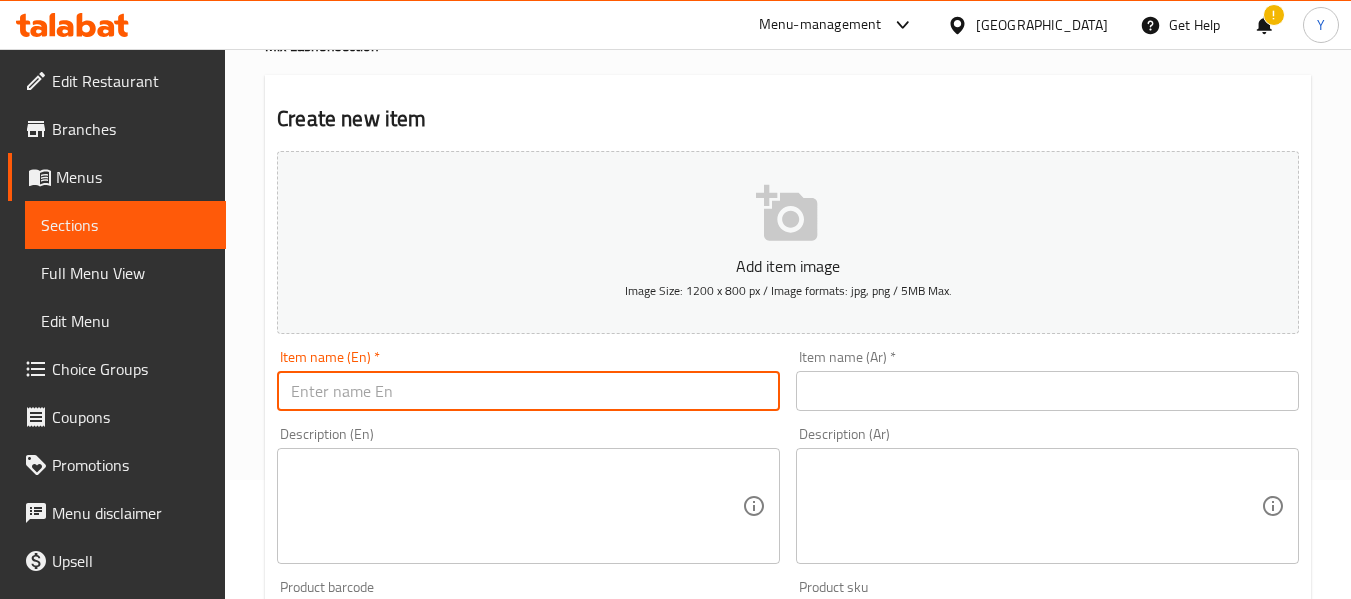 paste on "[PERSON_NAME]" 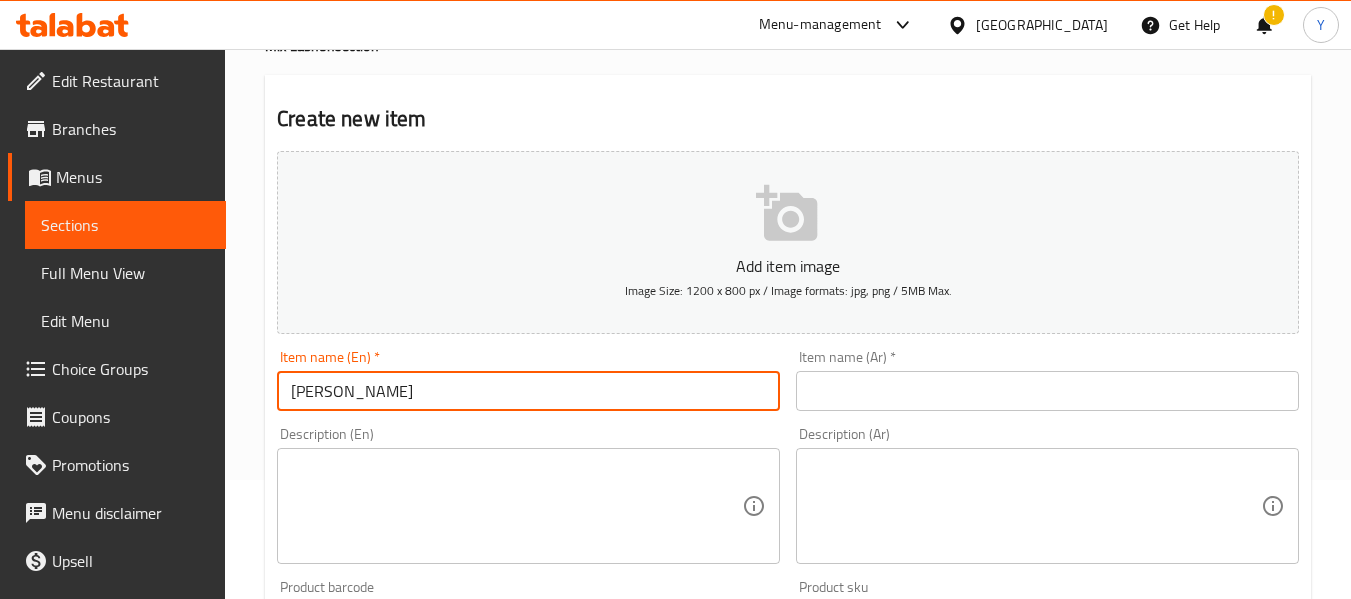 type on "[PERSON_NAME]" 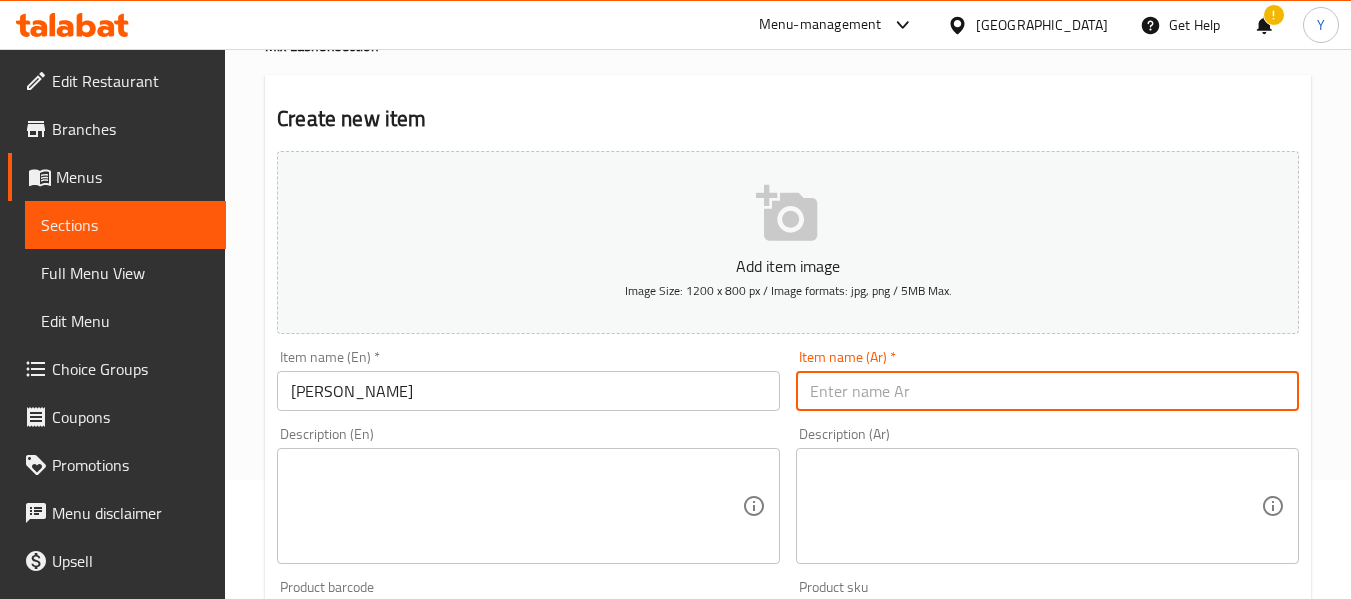click at bounding box center [1047, 391] 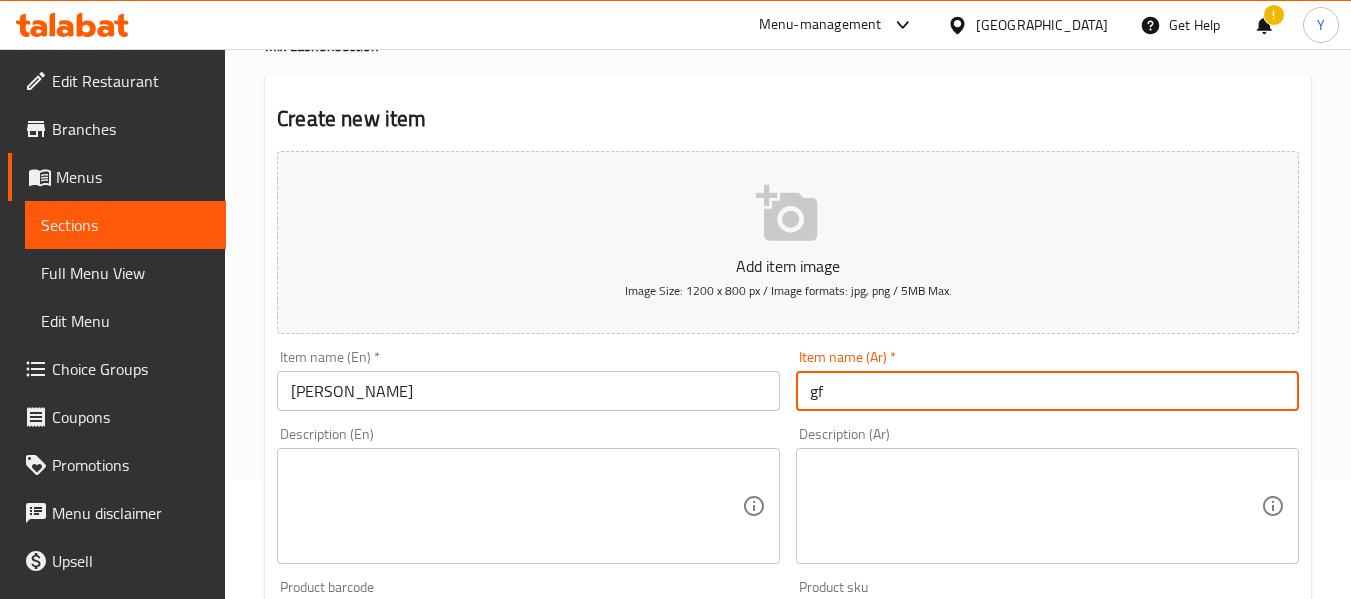 type on "g" 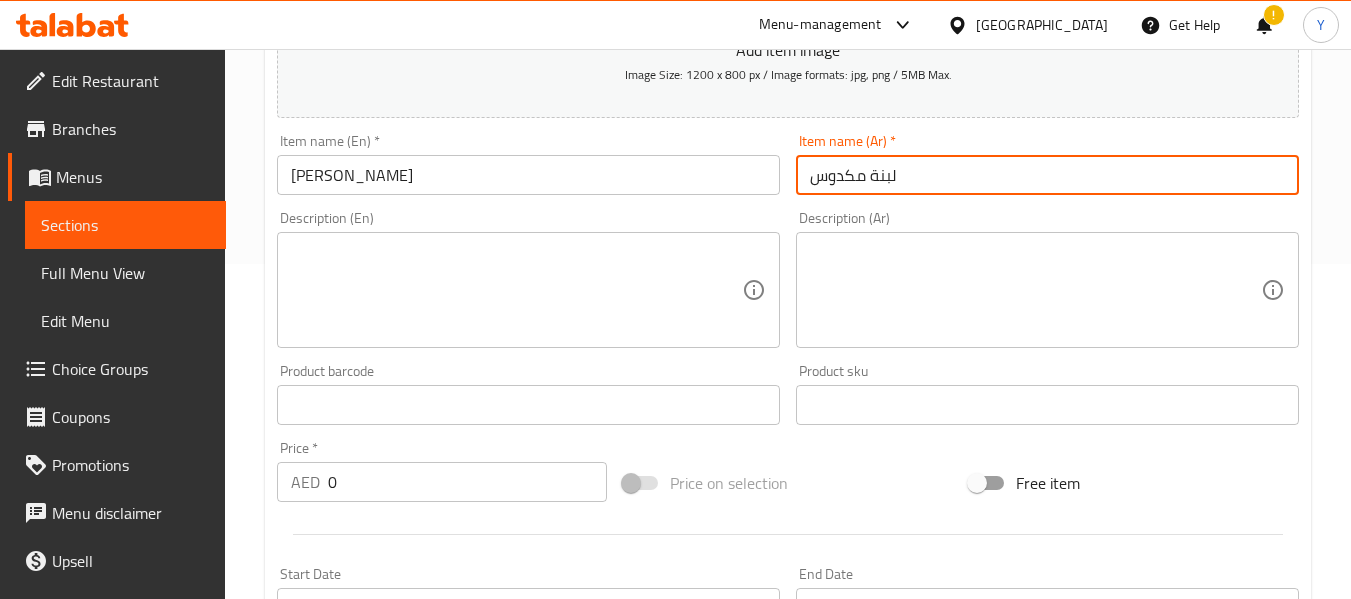 scroll, scrollTop: 355, scrollLeft: 0, axis: vertical 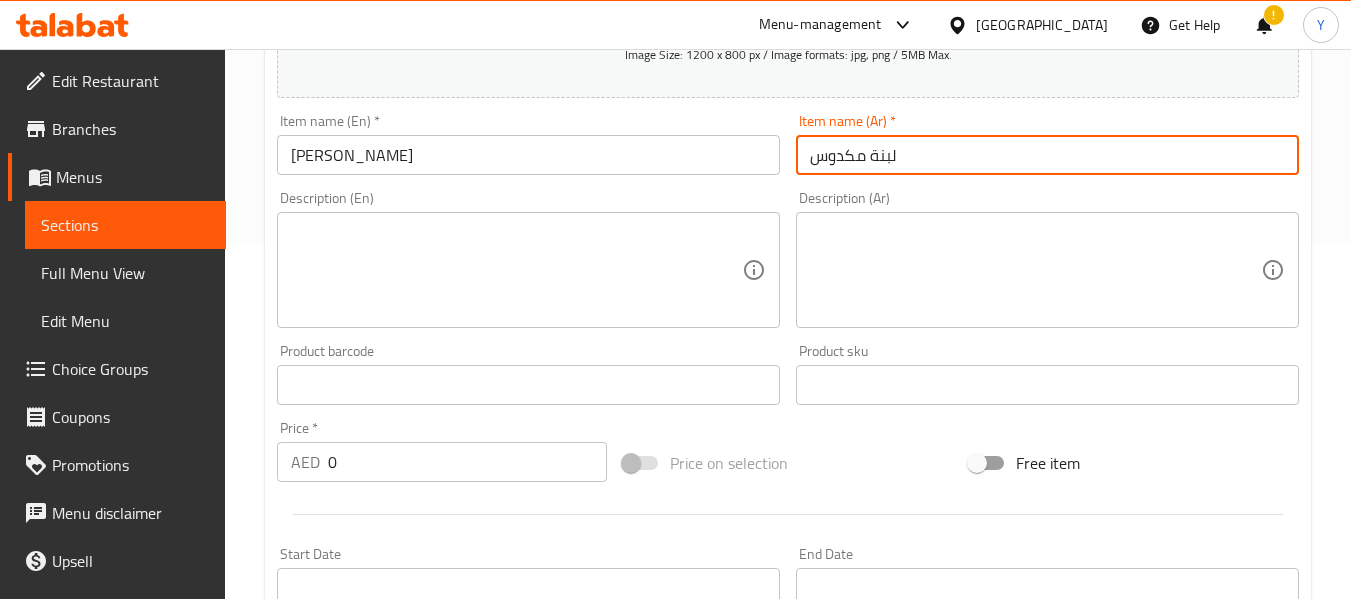 type on "لبنة مكدوس" 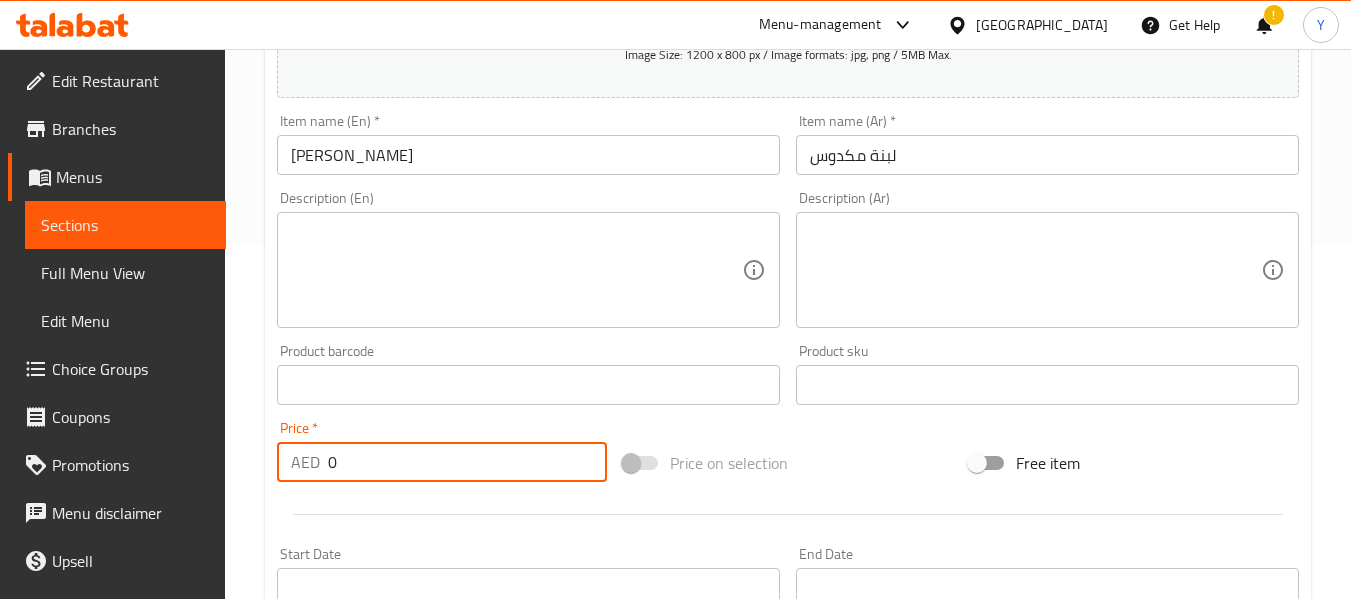 drag, startPoint x: 473, startPoint y: 452, endPoint x: 243, endPoint y: 478, distance: 231.4649 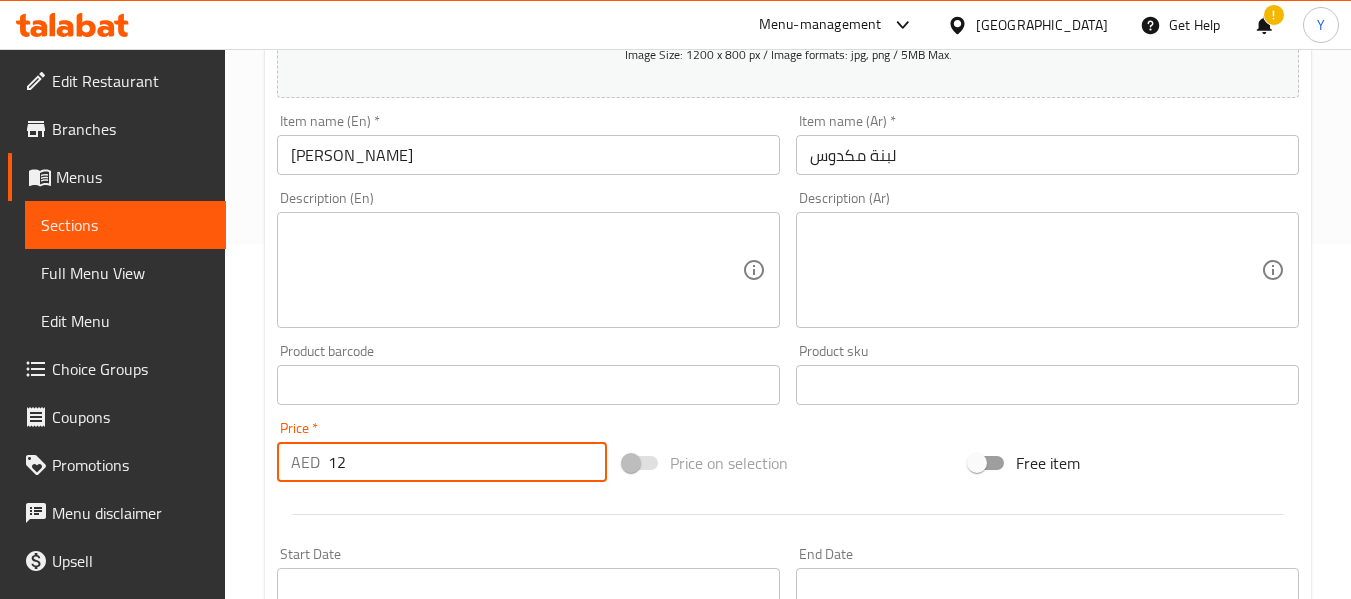 type on "12" 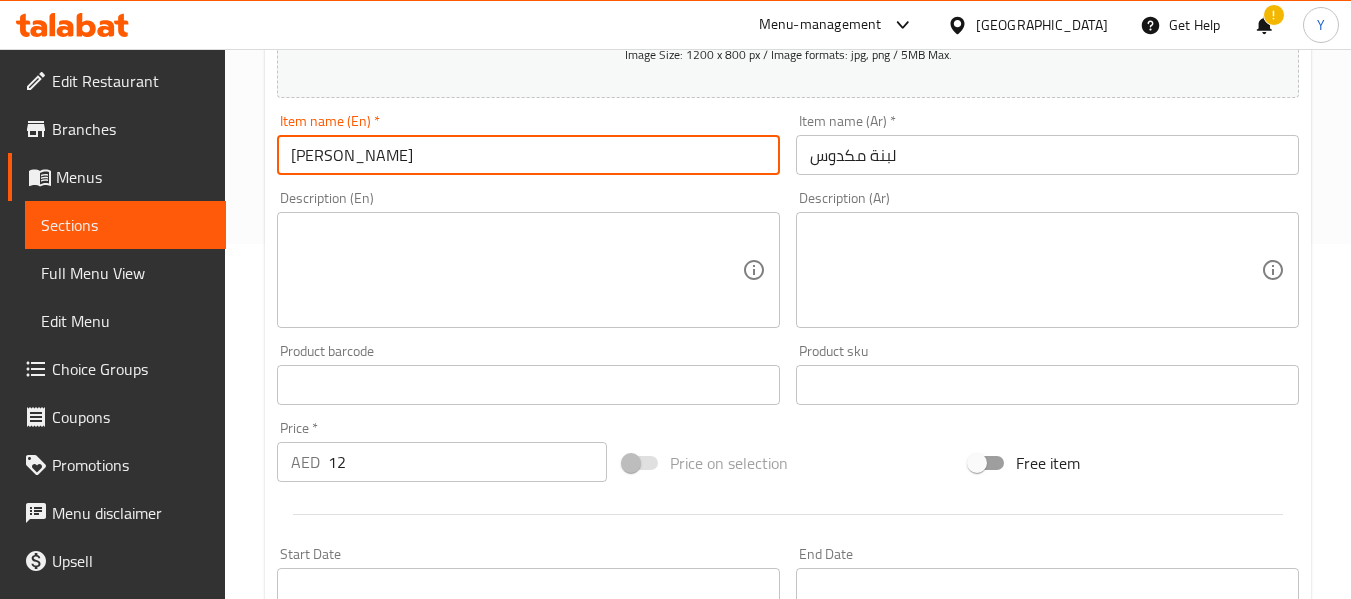 click on "[PERSON_NAME]" at bounding box center (528, 155) 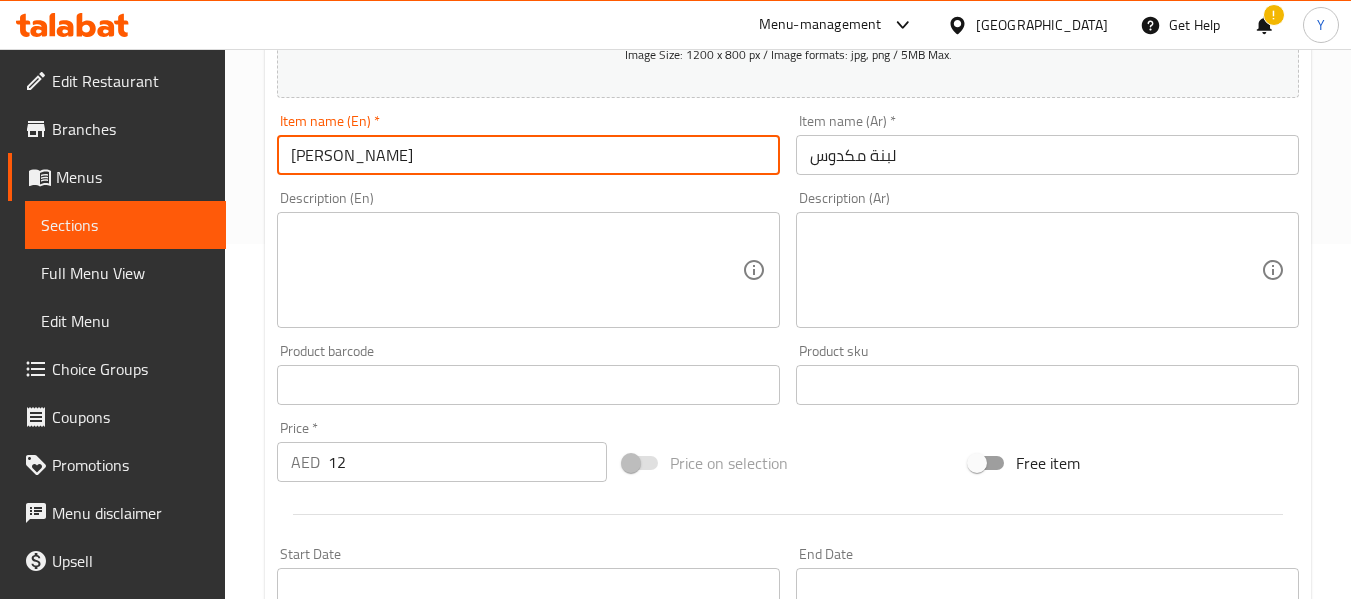 click on "Create" at bounding box center [398, 971] 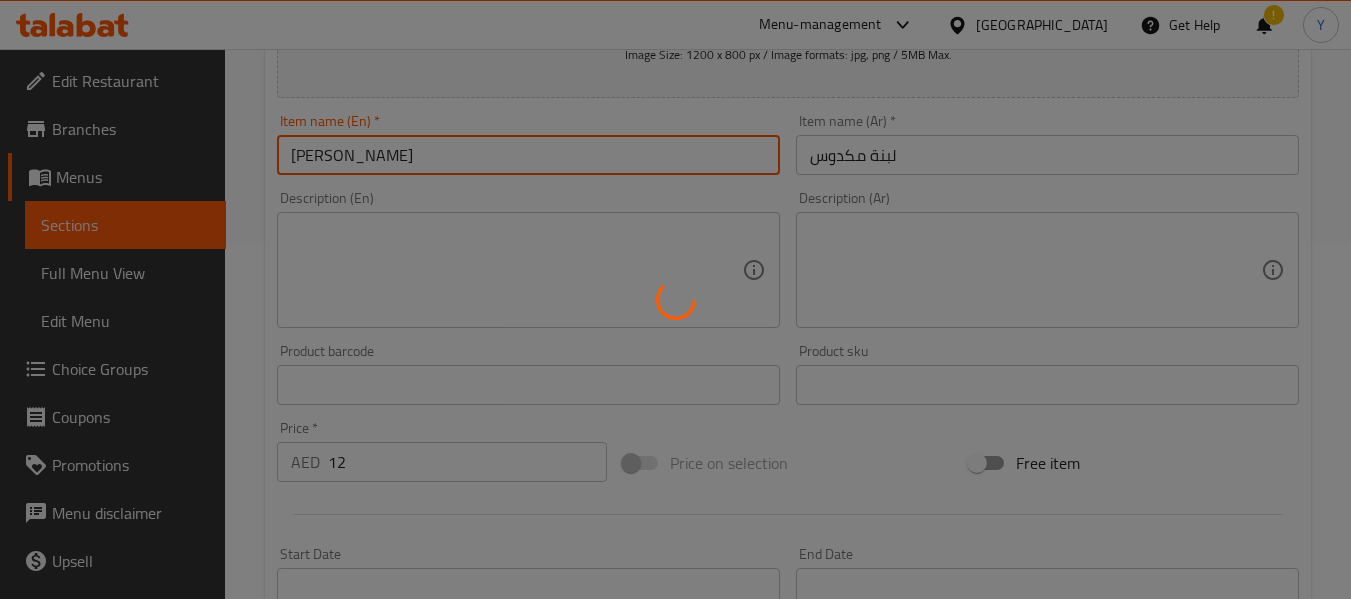type 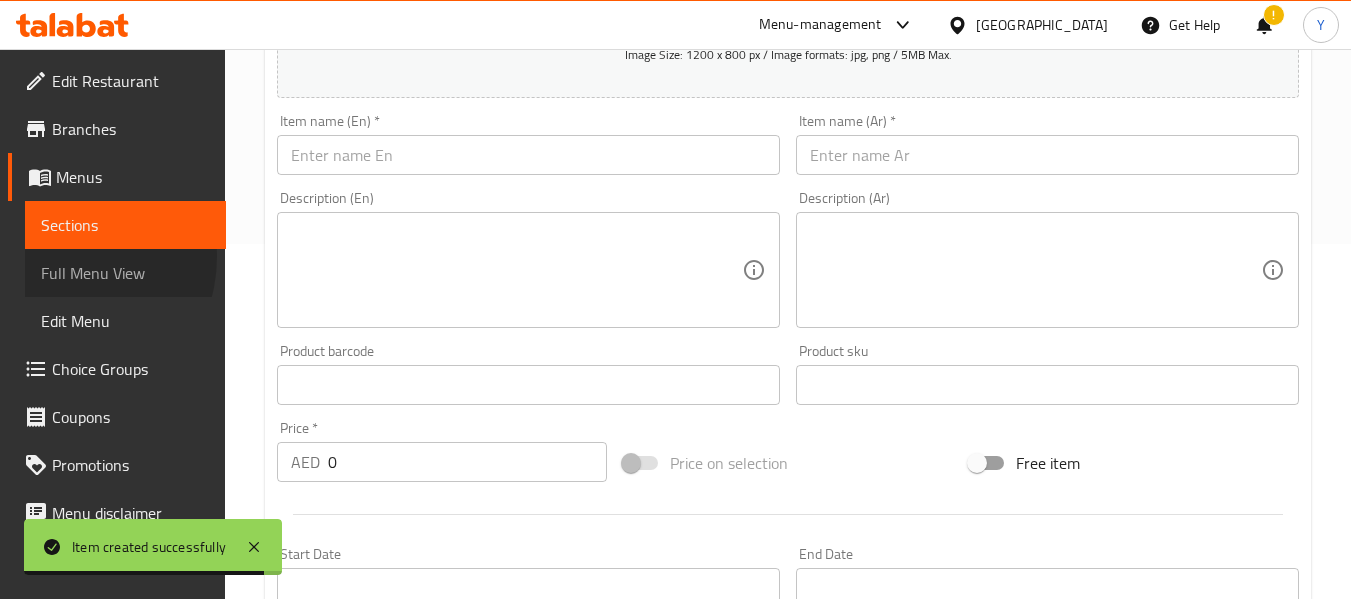 click on "Full Menu View" at bounding box center [125, 273] 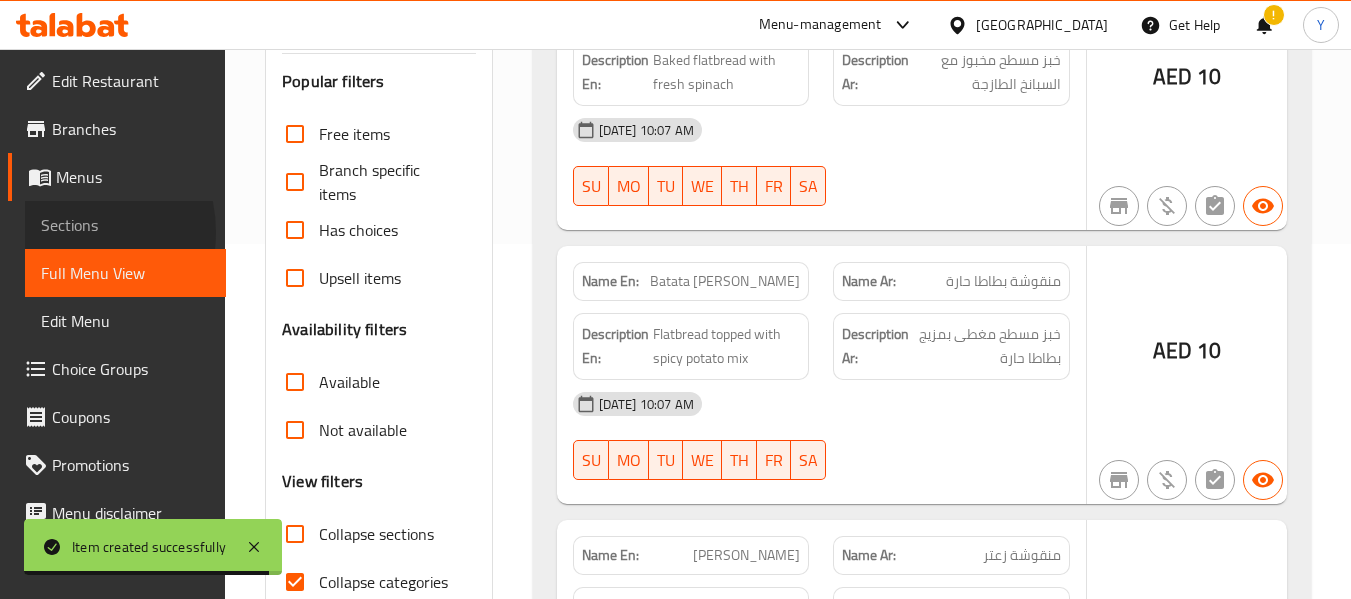 click on "Sections" at bounding box center [125, 225] 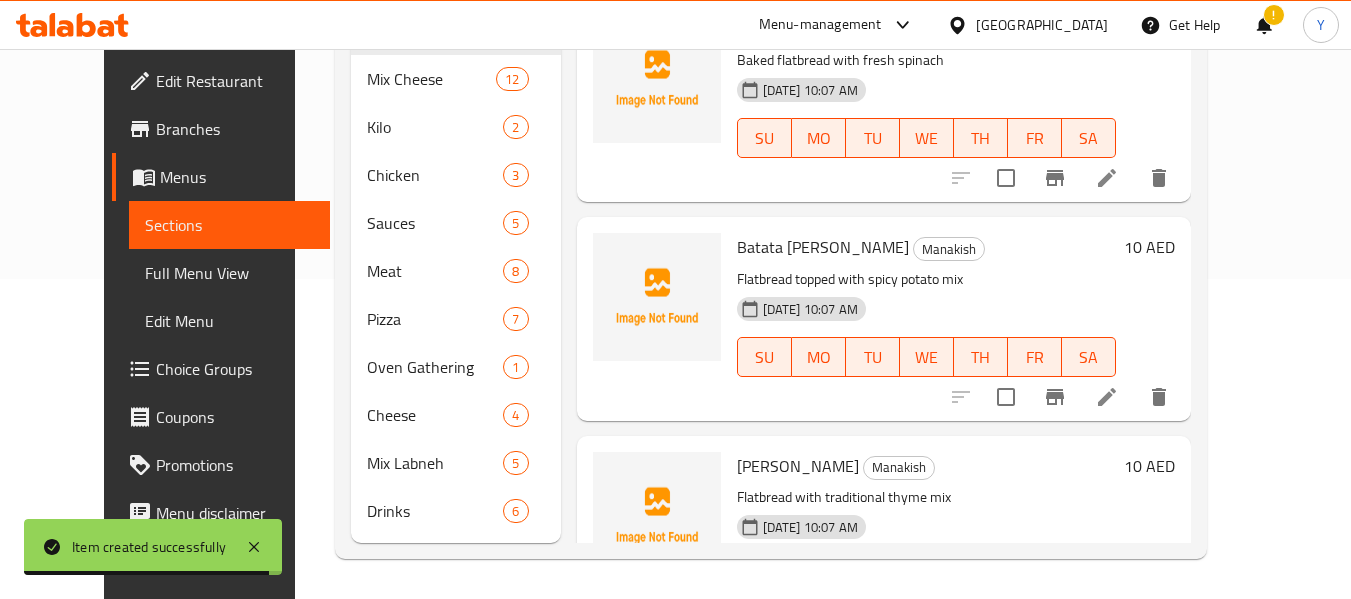 scroll, scrollTop: 320, scrollLeft: 0, axis: vertical 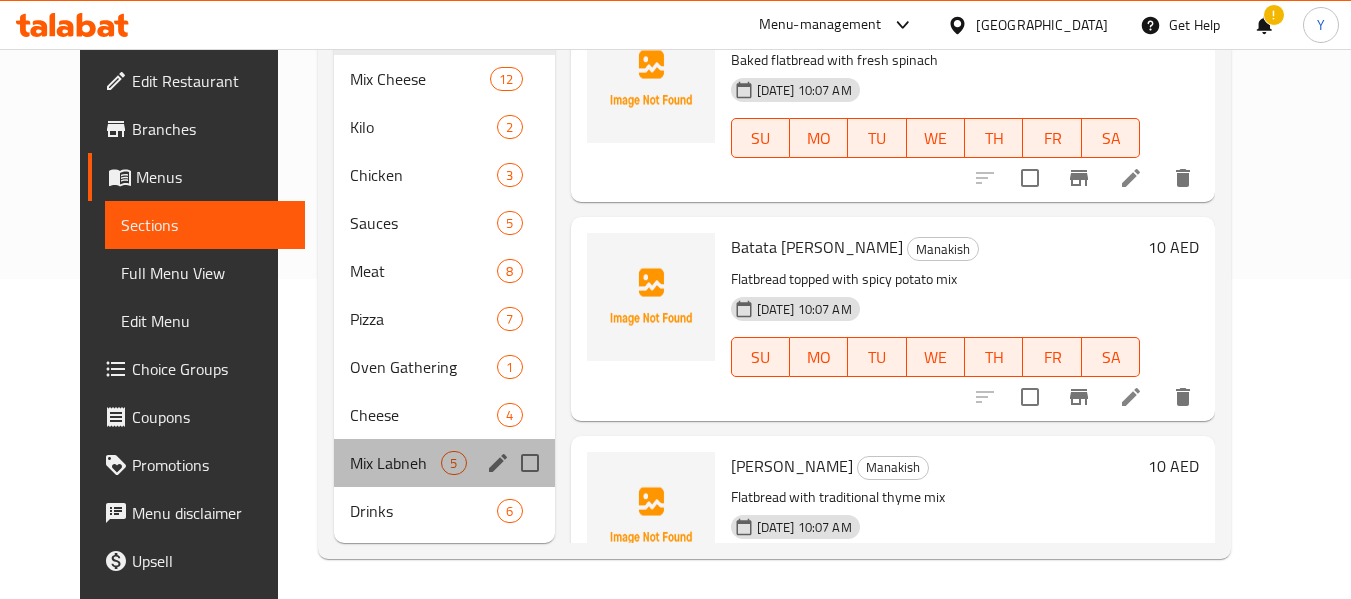 click on "Mix Labneh 5" at bounding box center [444, 463] 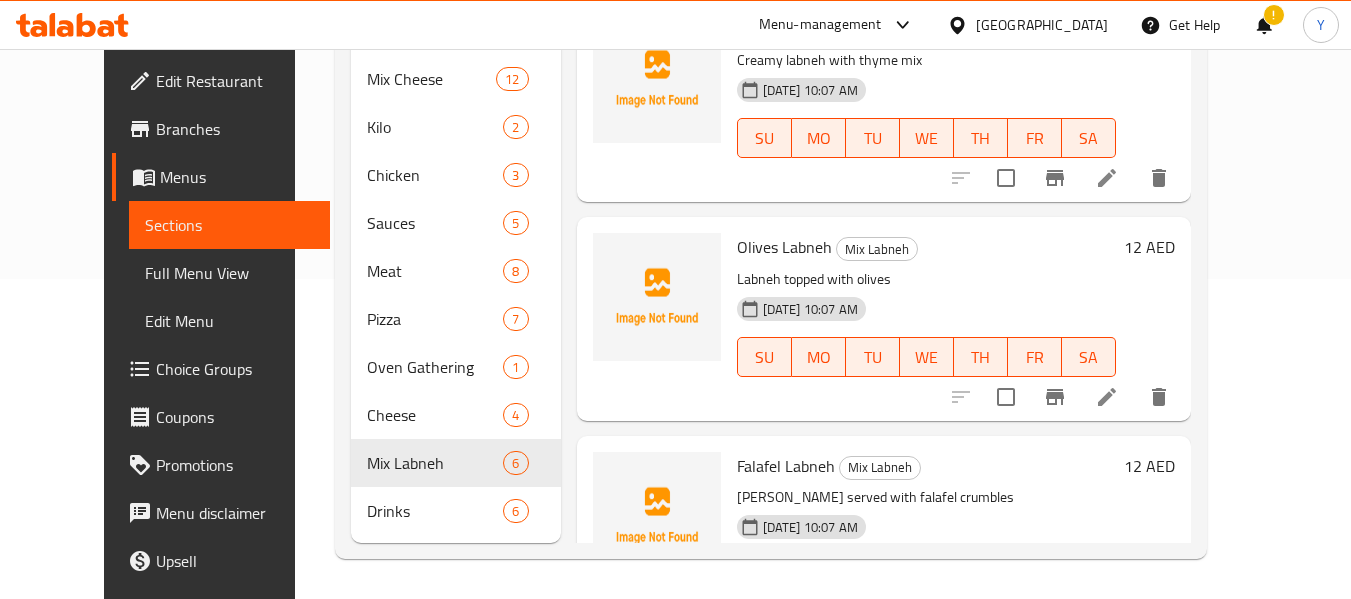 scroll, scrollTop: 722, scrollLeft: 0, axis: vertical 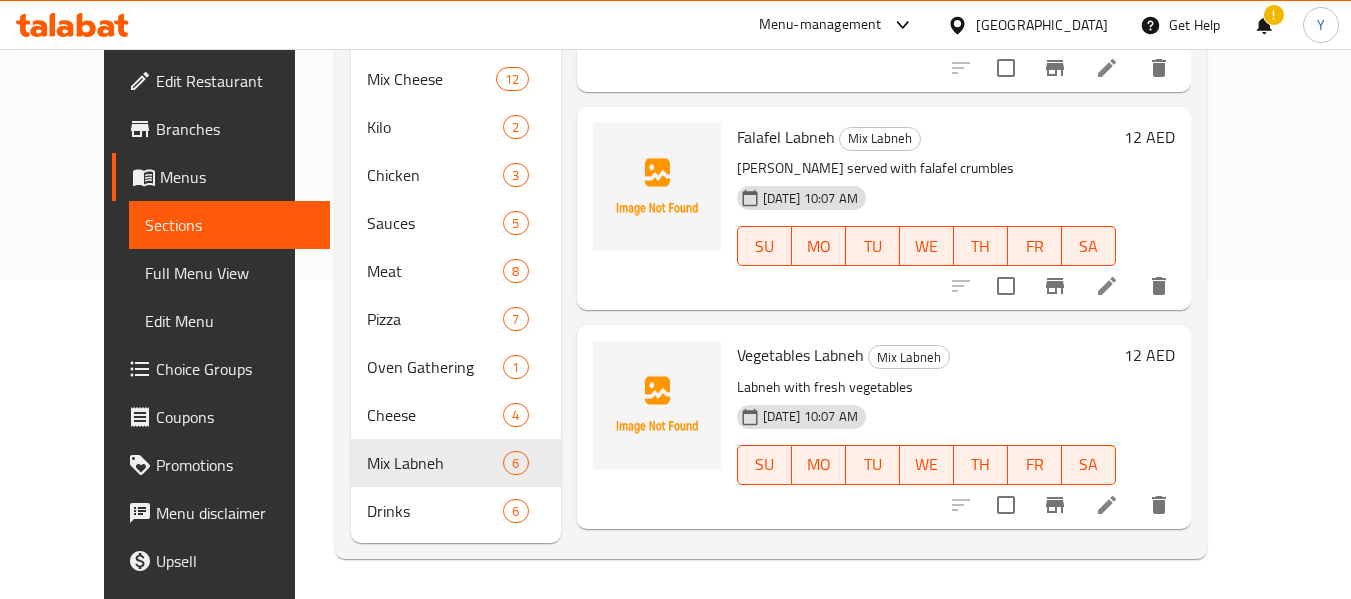 drag, startPoint x: 1279, startPoint y: 338, endPoint x: 1299, endPoint y: 483, distance: 146.37282 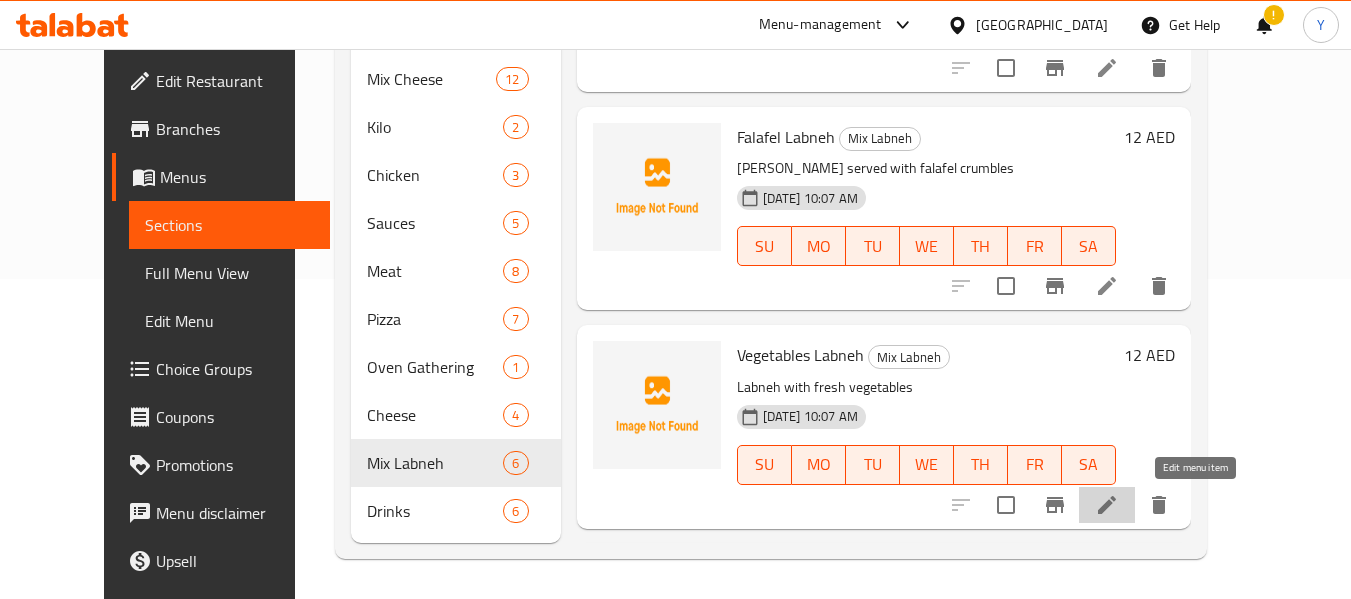 click 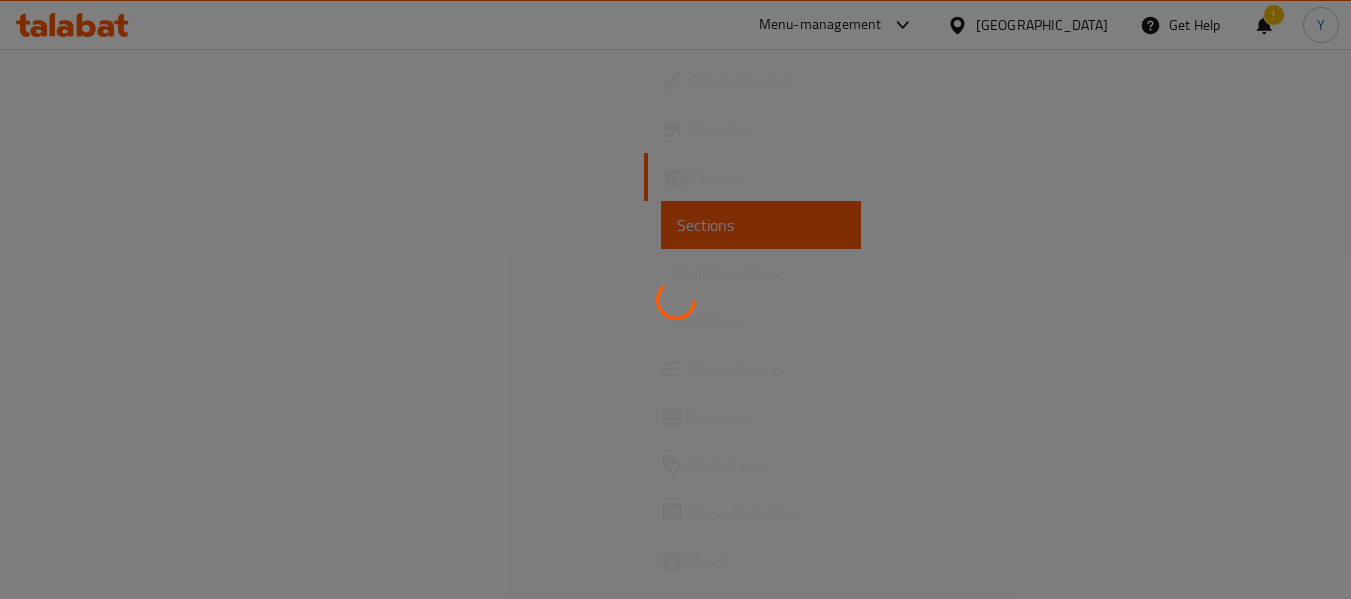 scroll, scrollTop: 0, scrollLeft: 0, axis: both 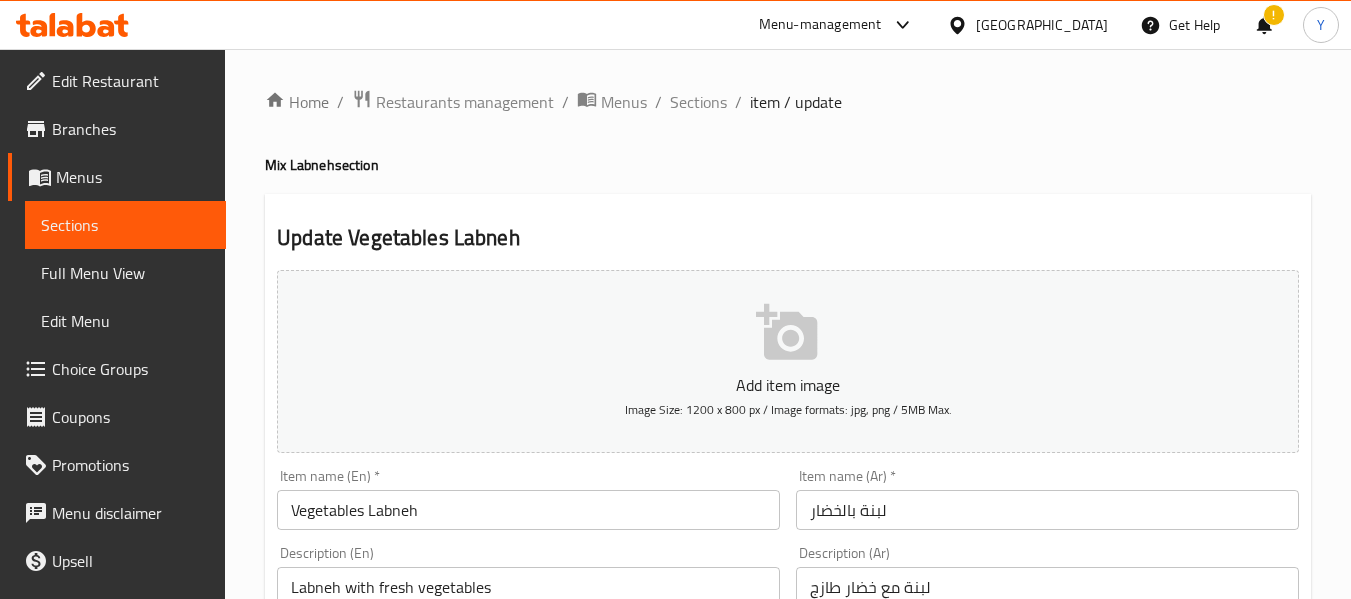 click on "Sections" at bounding box center (125, 225) 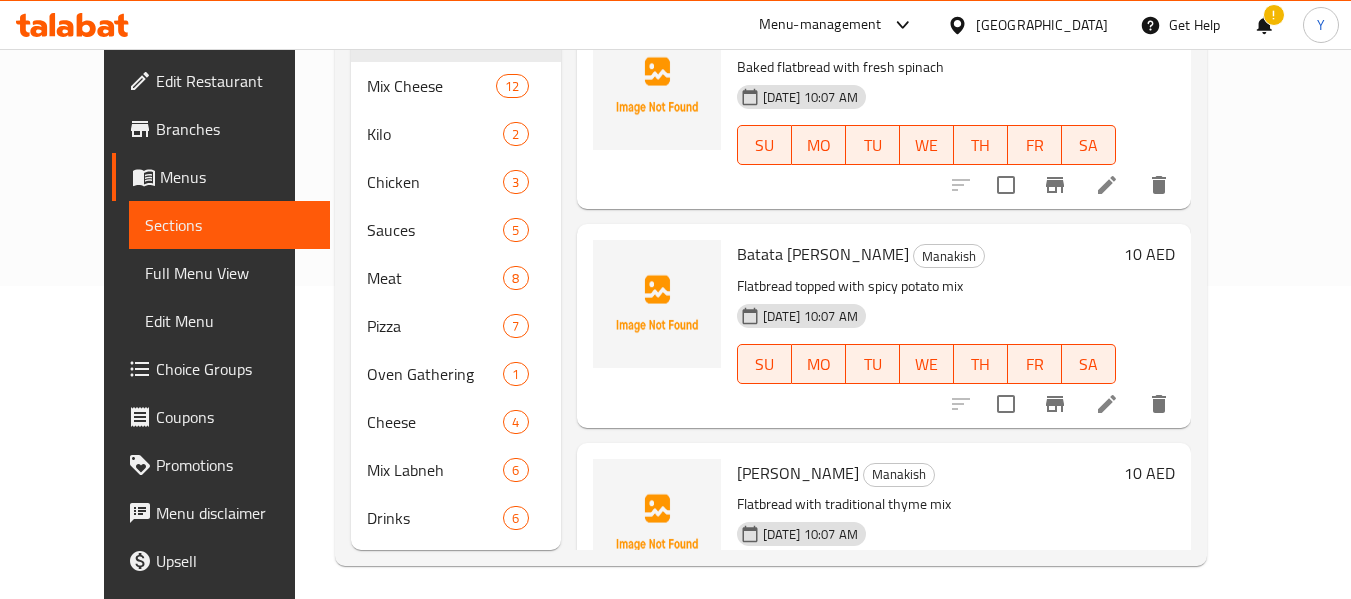 scroll, scrollTop: 320, scrollLeft: 0, axis: vertical 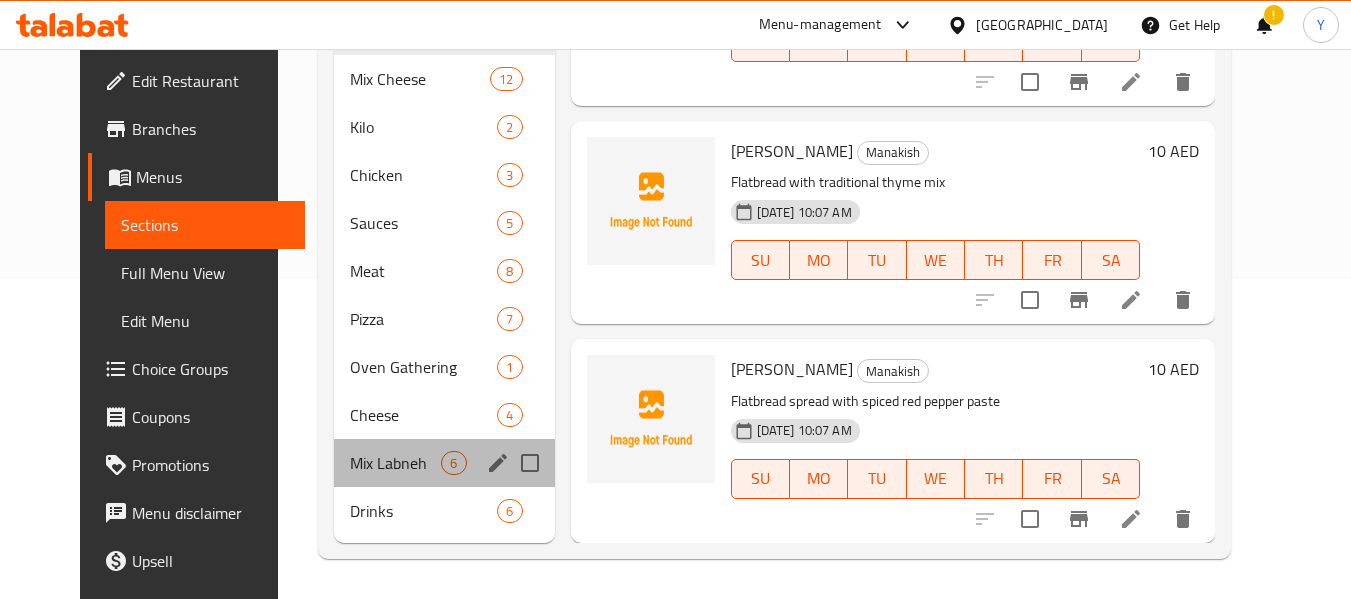 click on "Mix Labneh 6" at bounding box center [444, 463] 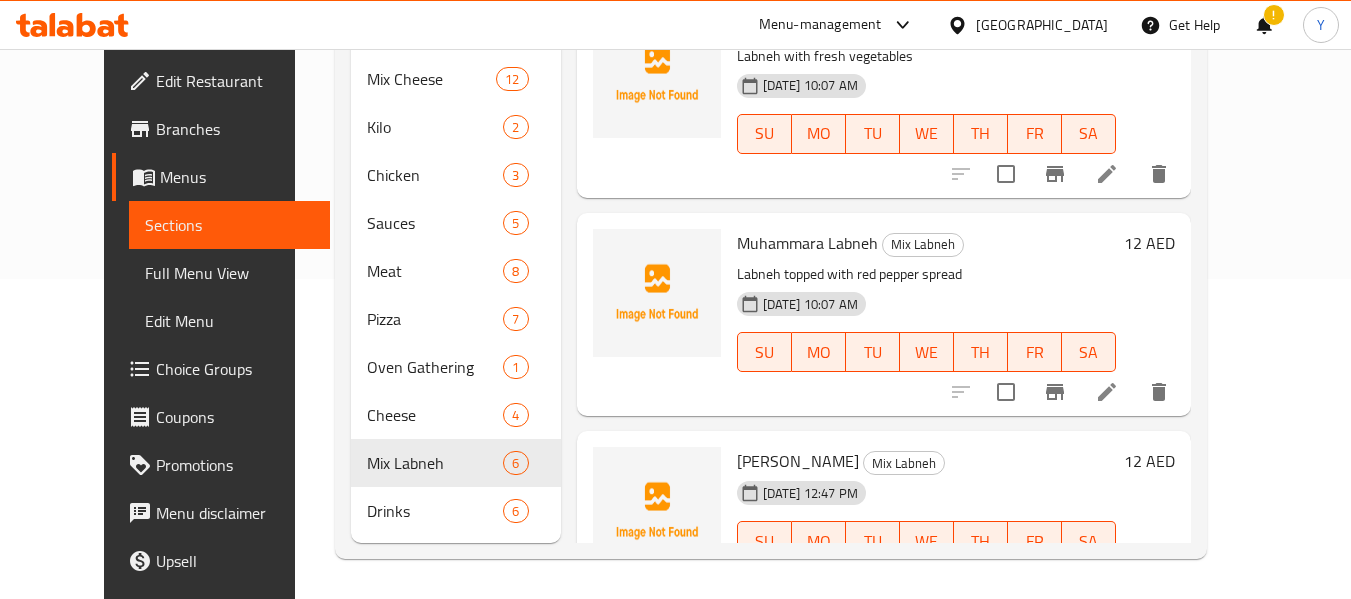 scroll, scrollTop: 722, scrollLeft: 0, axis: vertical 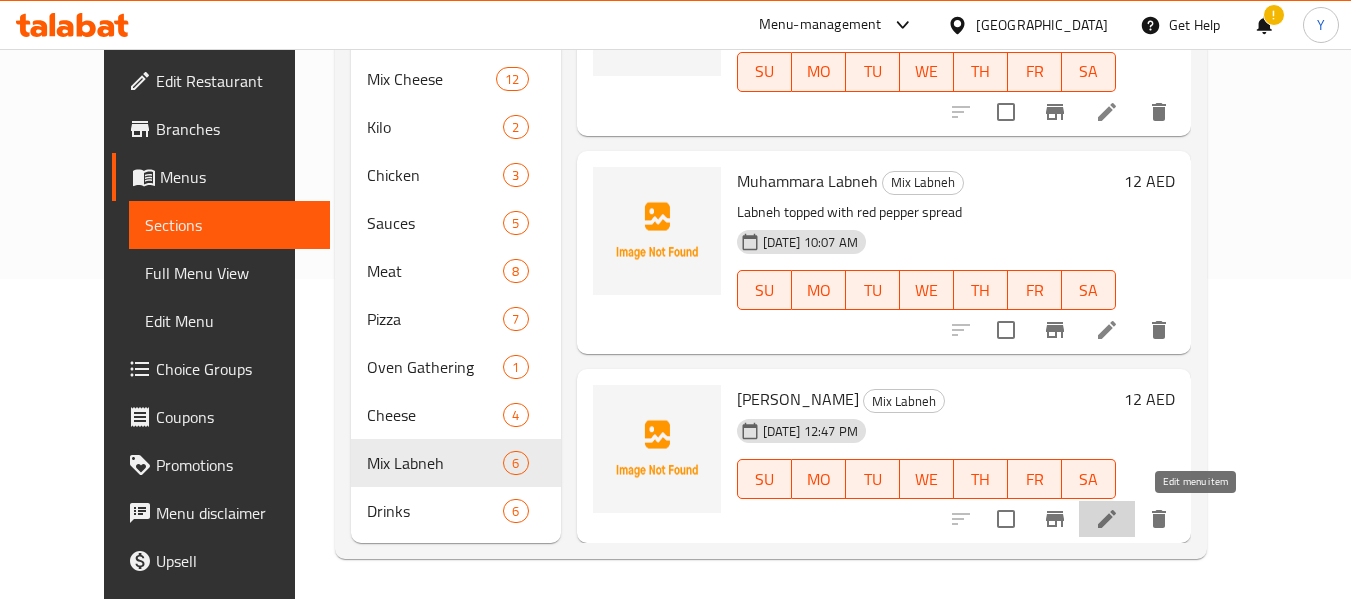 click 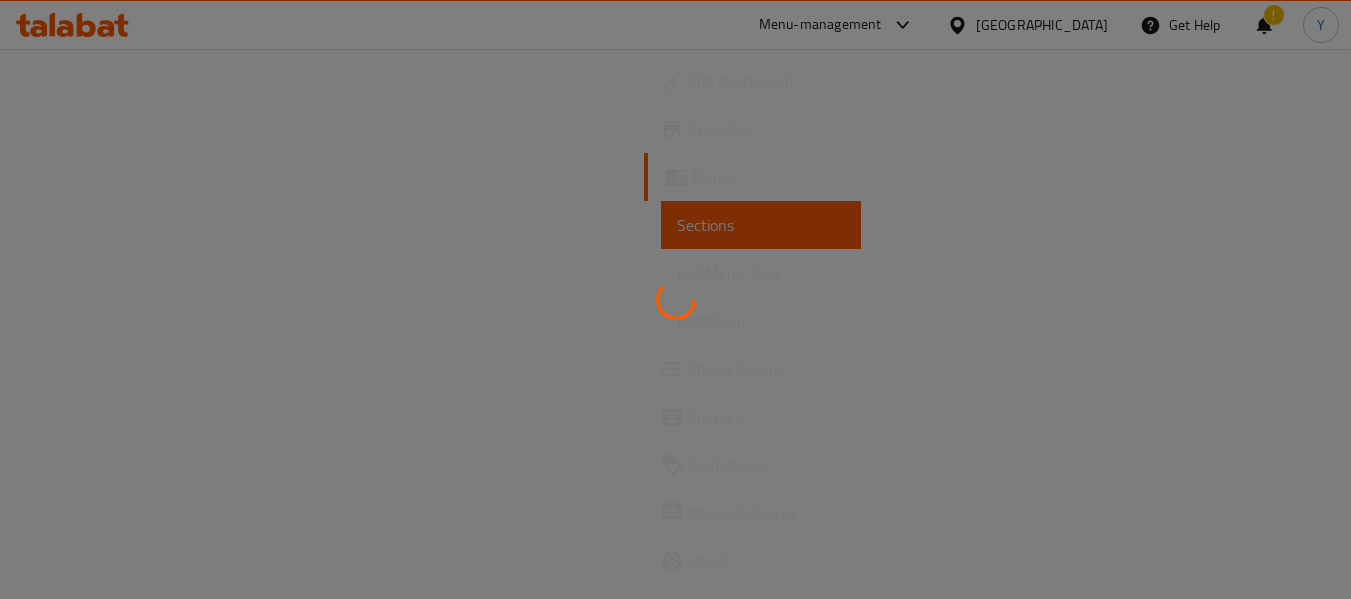 scroll, scrollTop: 0, scrollLeft: 0, axis: both 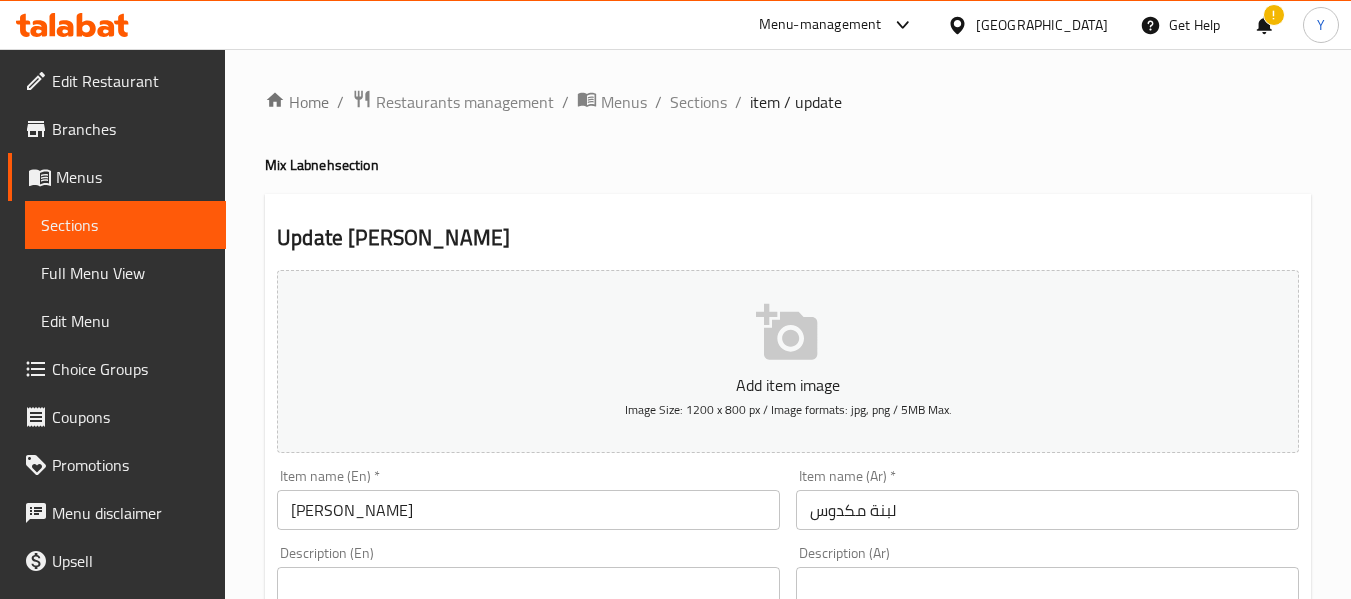 click on "Sections" at bounding box center (125, 225) 